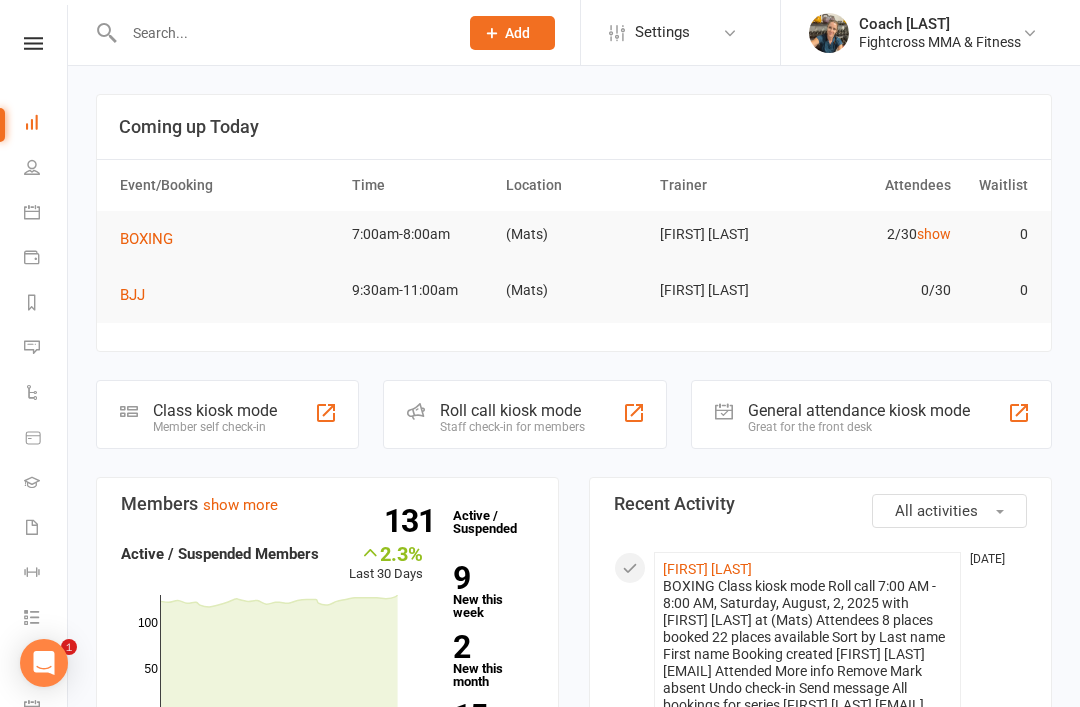 scroll, scrollTop: 0, scrollLeft: 0, axis: both 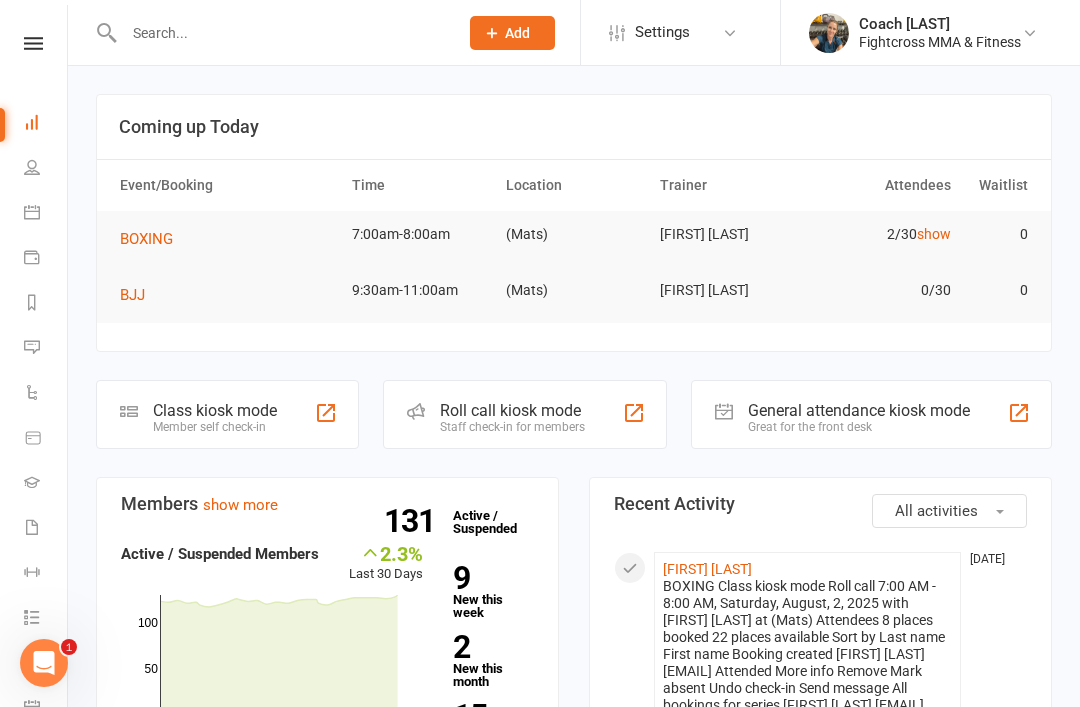 click on "BOXING" at bounding box center (146, 239) 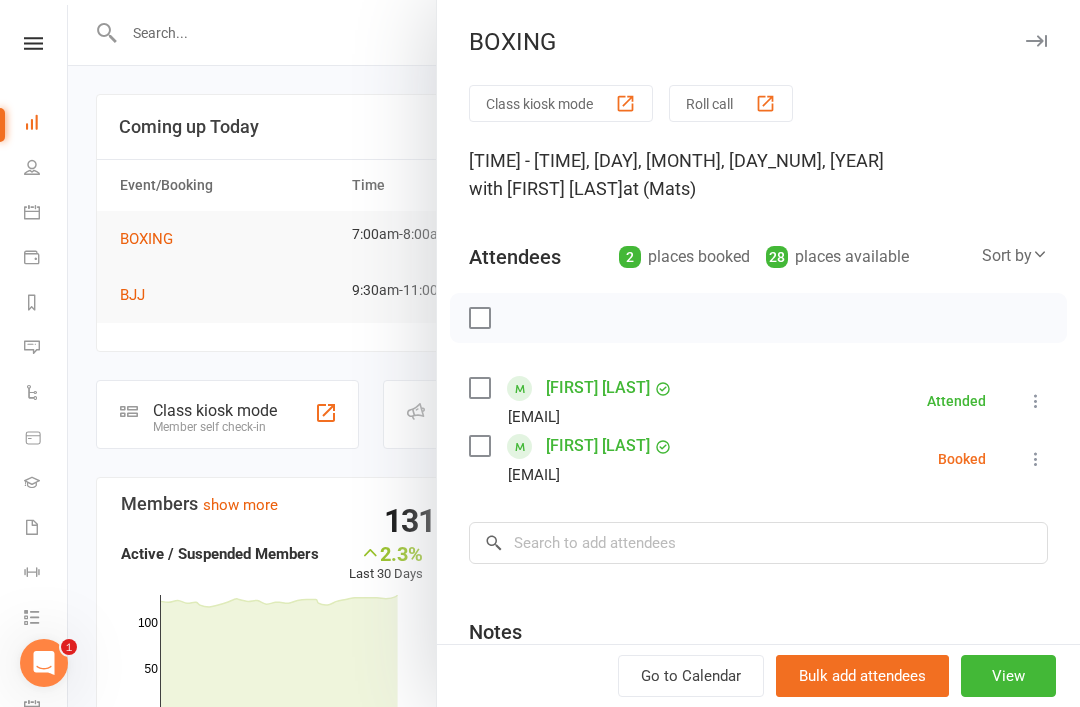 click at bounding box center [1036, 459] 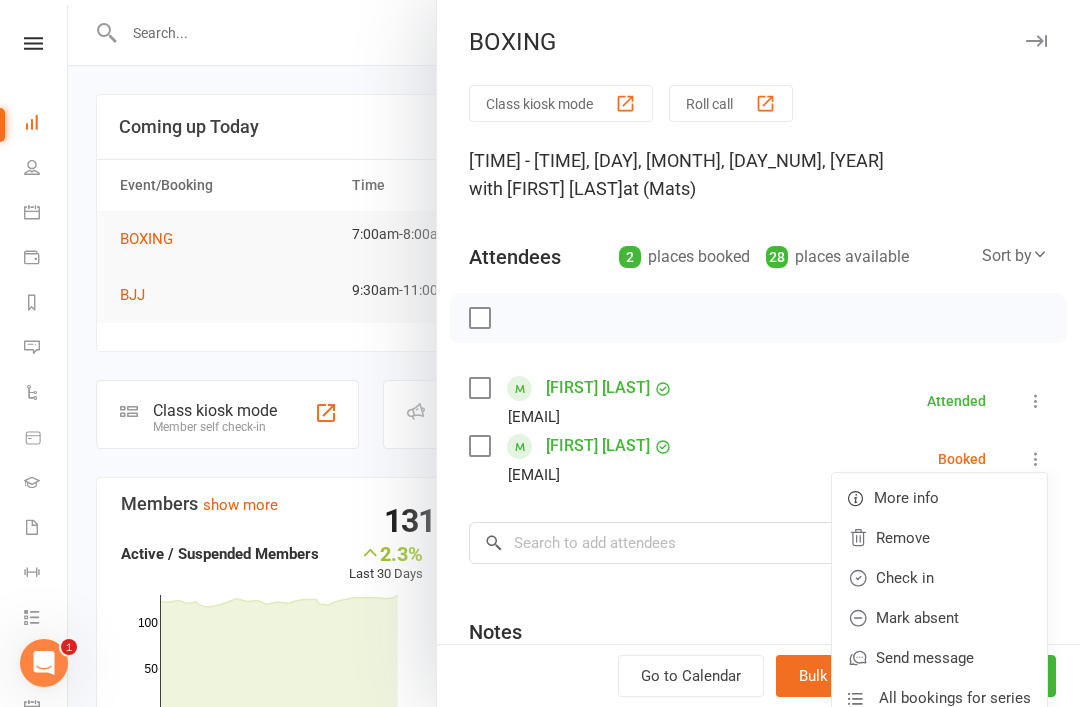 click on "Check in" at bounding box center [939, 578] 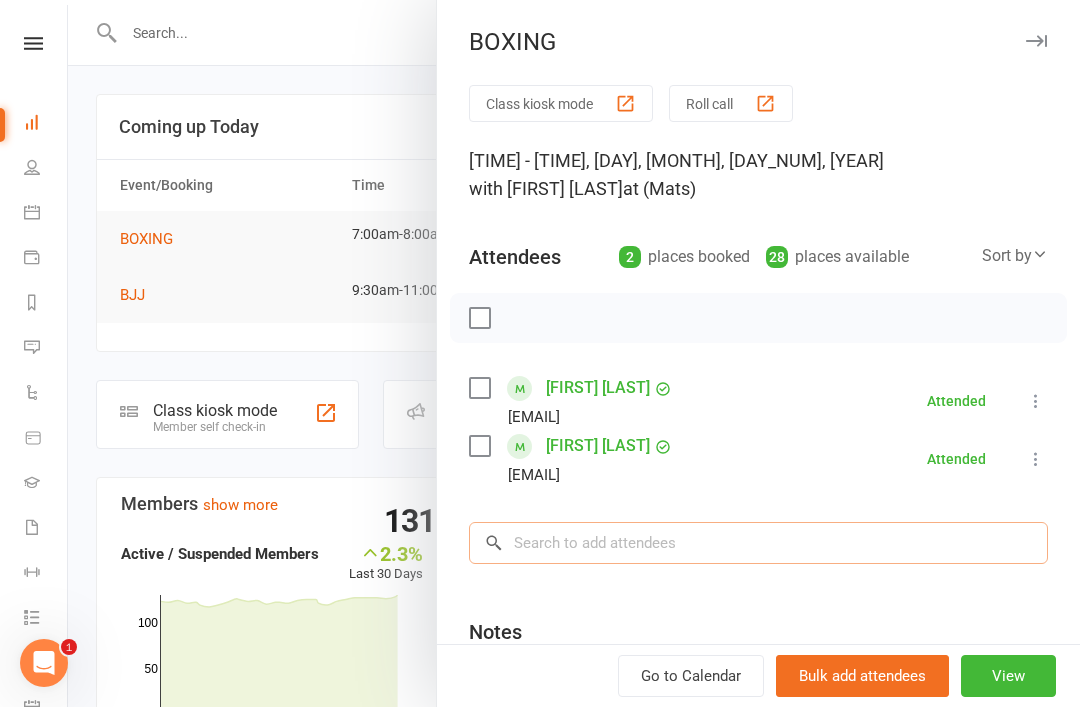click at bounding box center [758, 543] 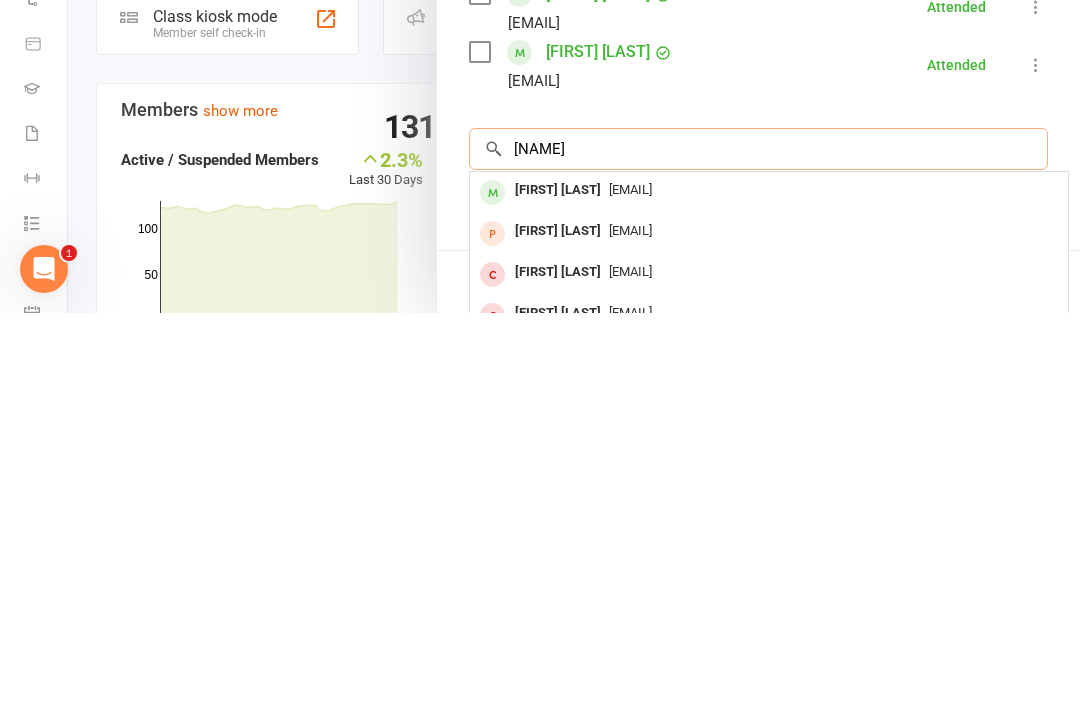 type on "[NAME]" 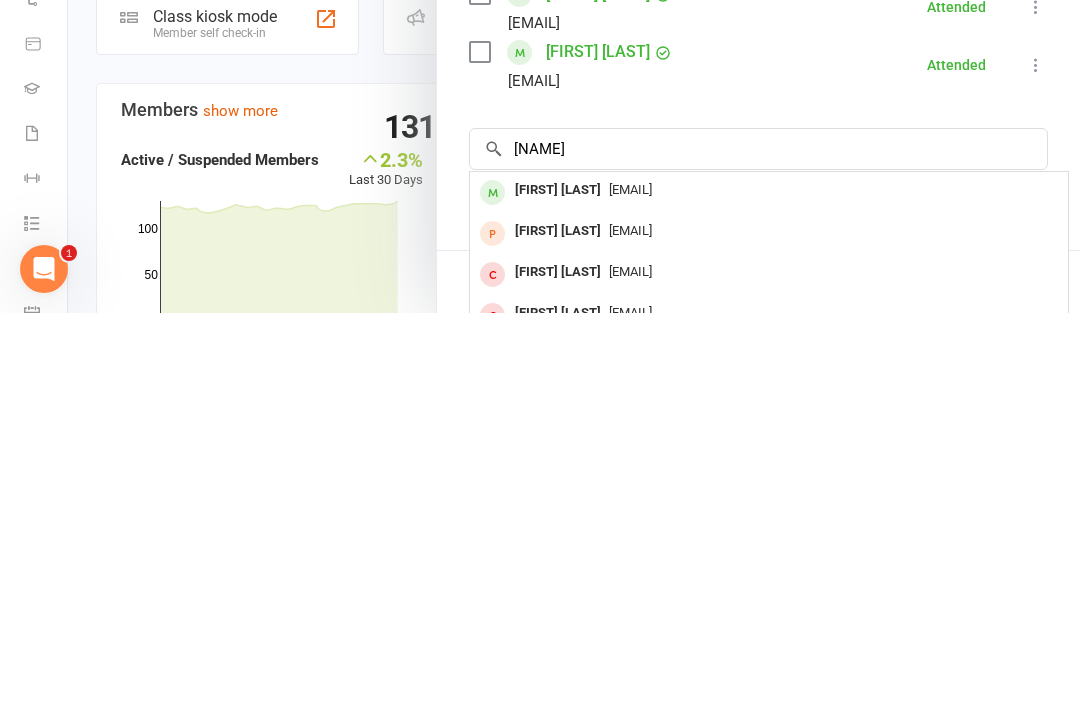 click on "[FIRST] [LAST]" at bounding box center [558, 584] 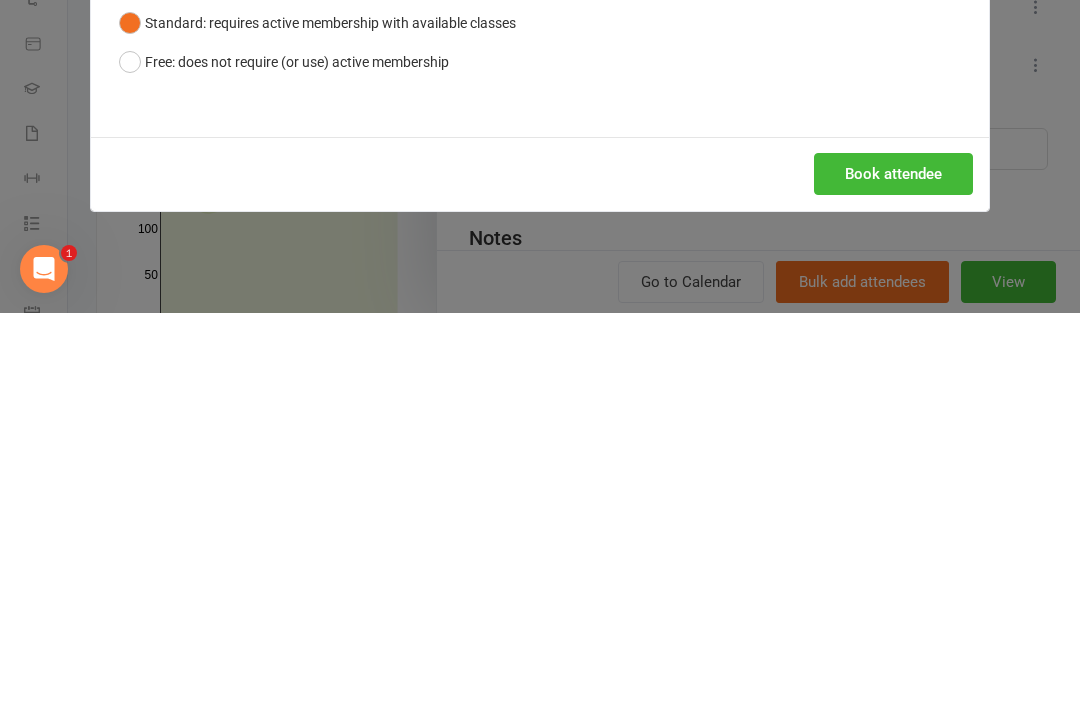 scroll, scrollTop: 394, scrollLeft: 0, axis: vertical 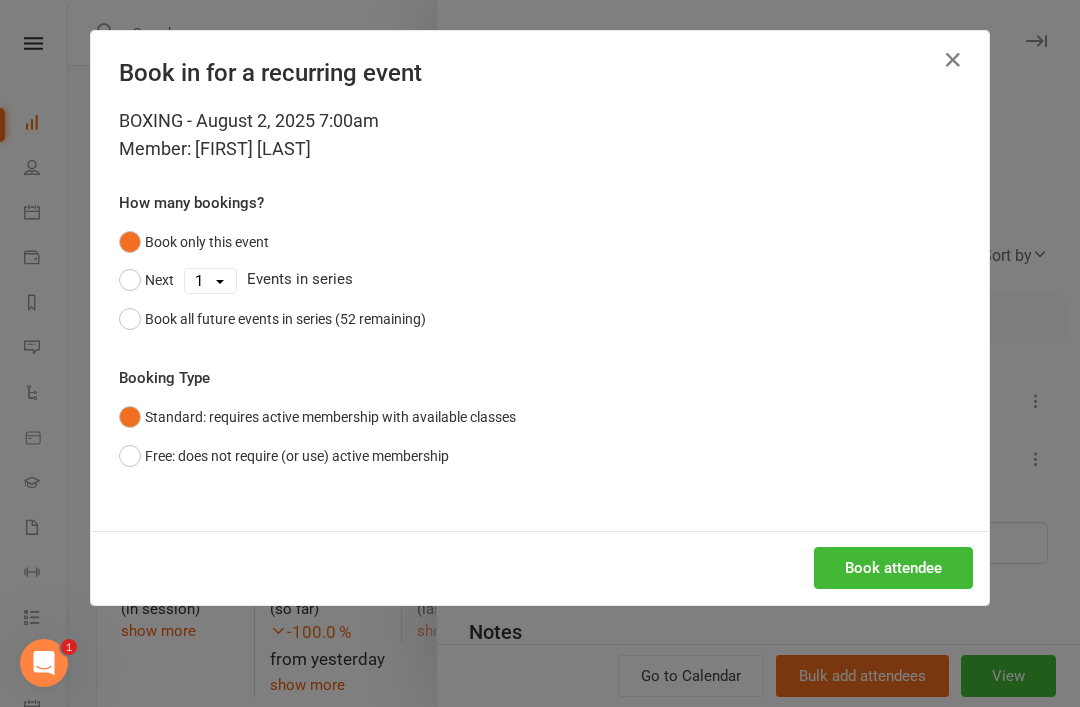 click on "Book attendee" at bounding box center [893, 568] 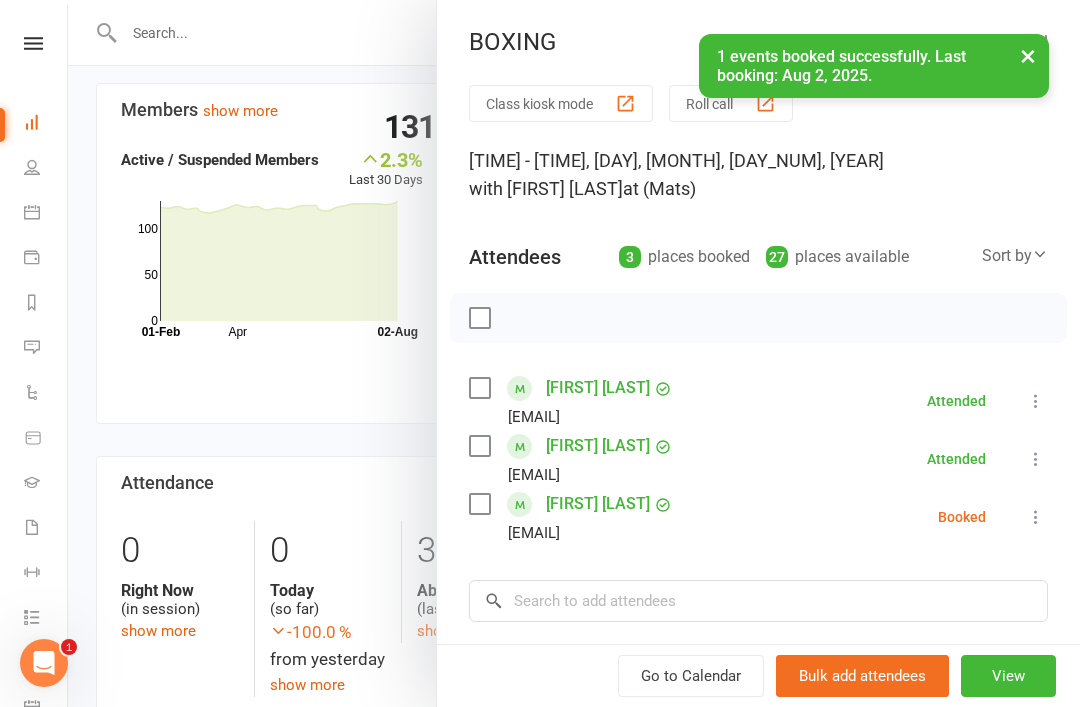 click at bounding box center (1036, 517) 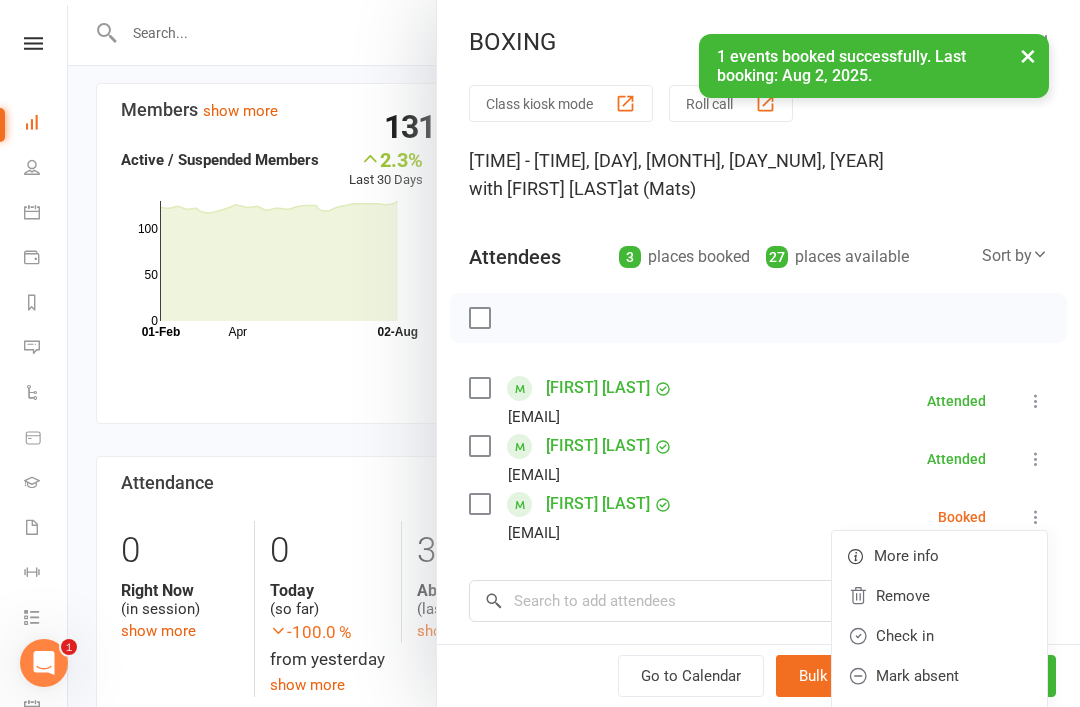 click on "Check in" at bounding box center [939, 636] 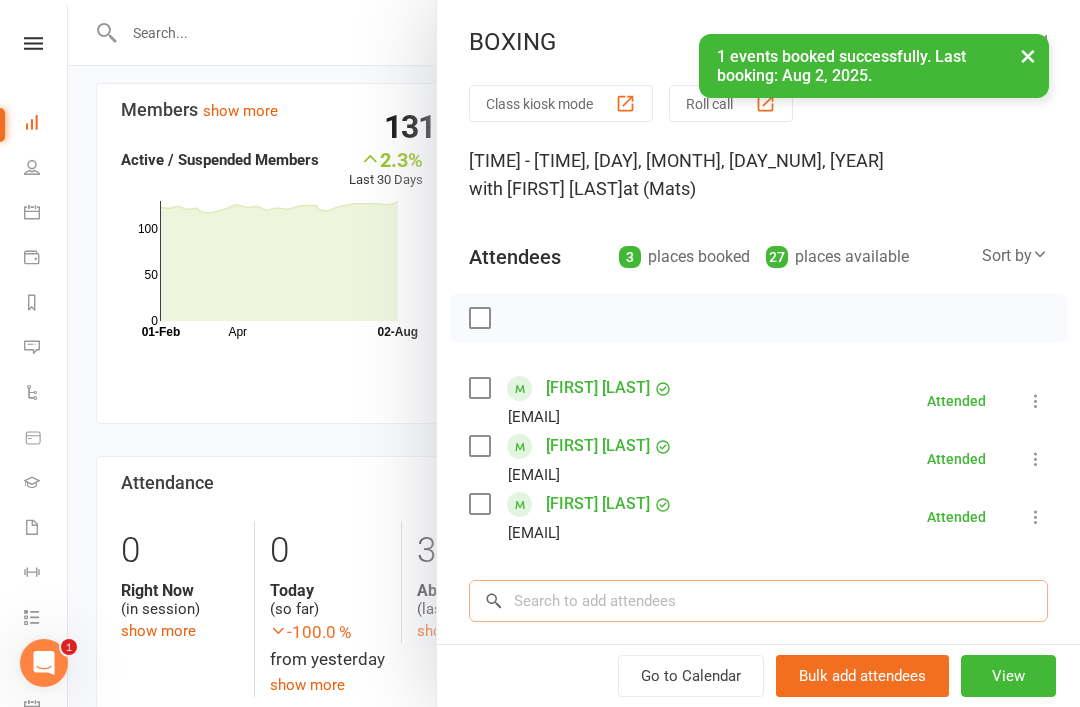 click at bounding box center (758, 601) 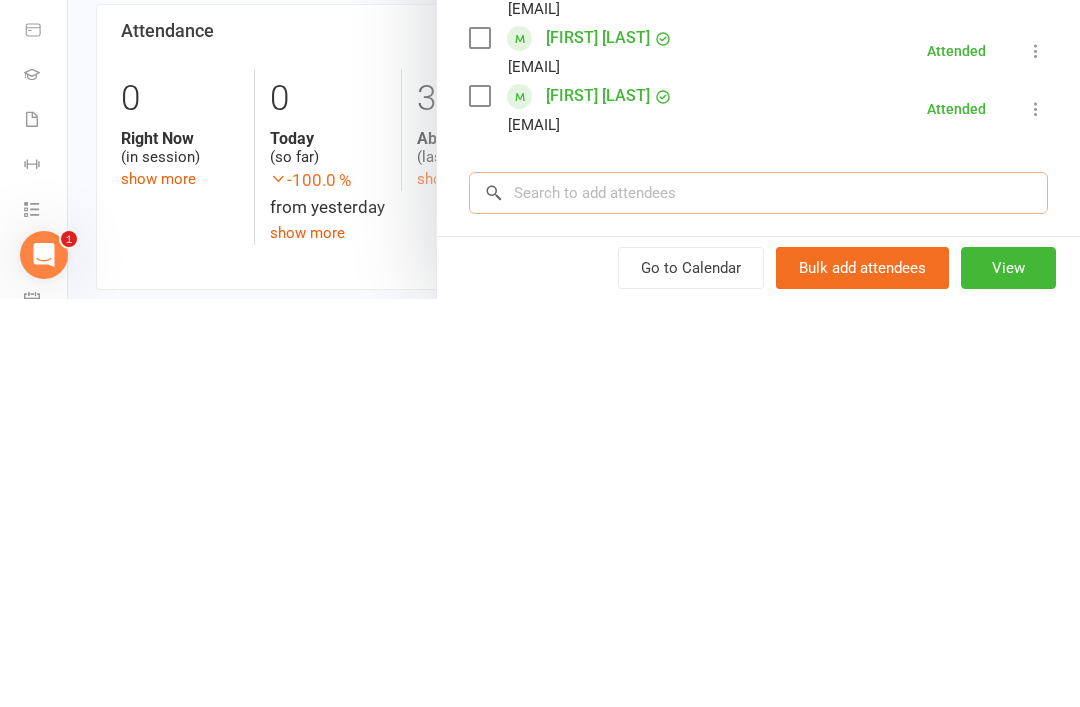scroll, scrollTop: 438, scrollLeft: 0, axis: vertical 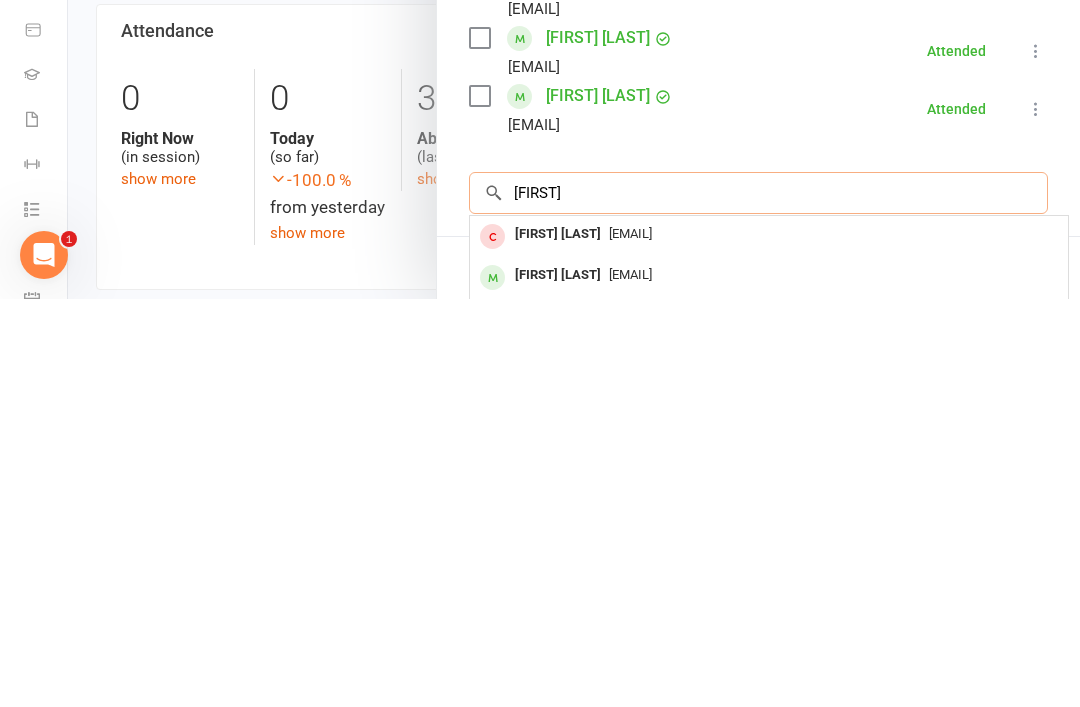 type on "[FIRST]" 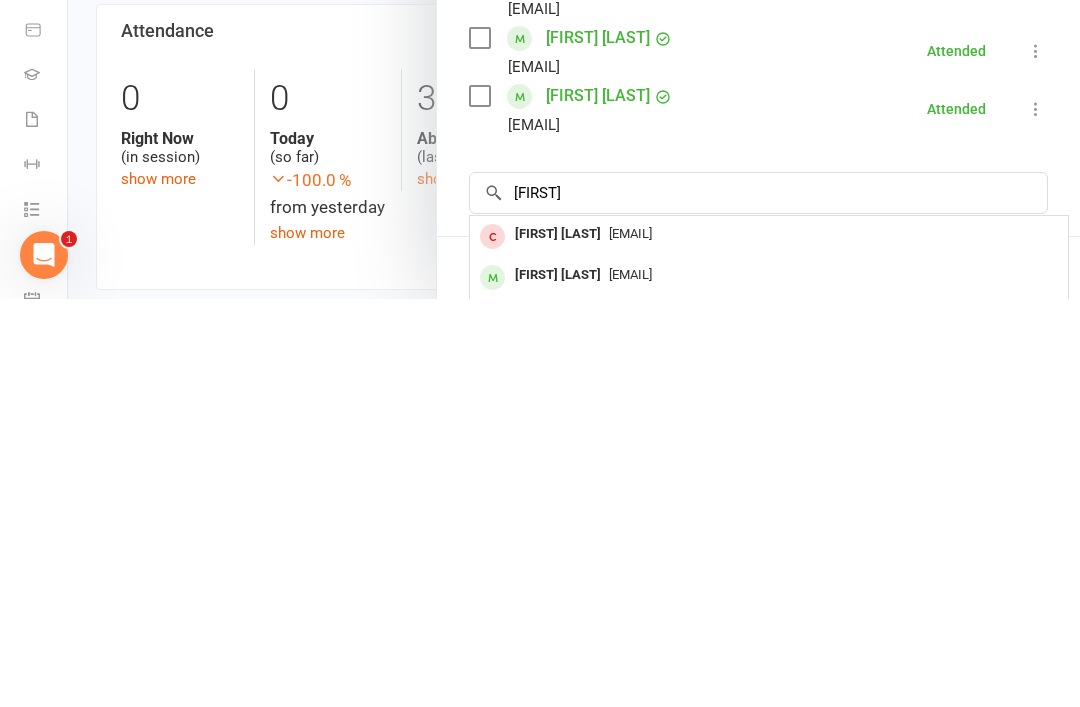 click on "[FIRST] [LAST]" at bounding box center (558, 683) 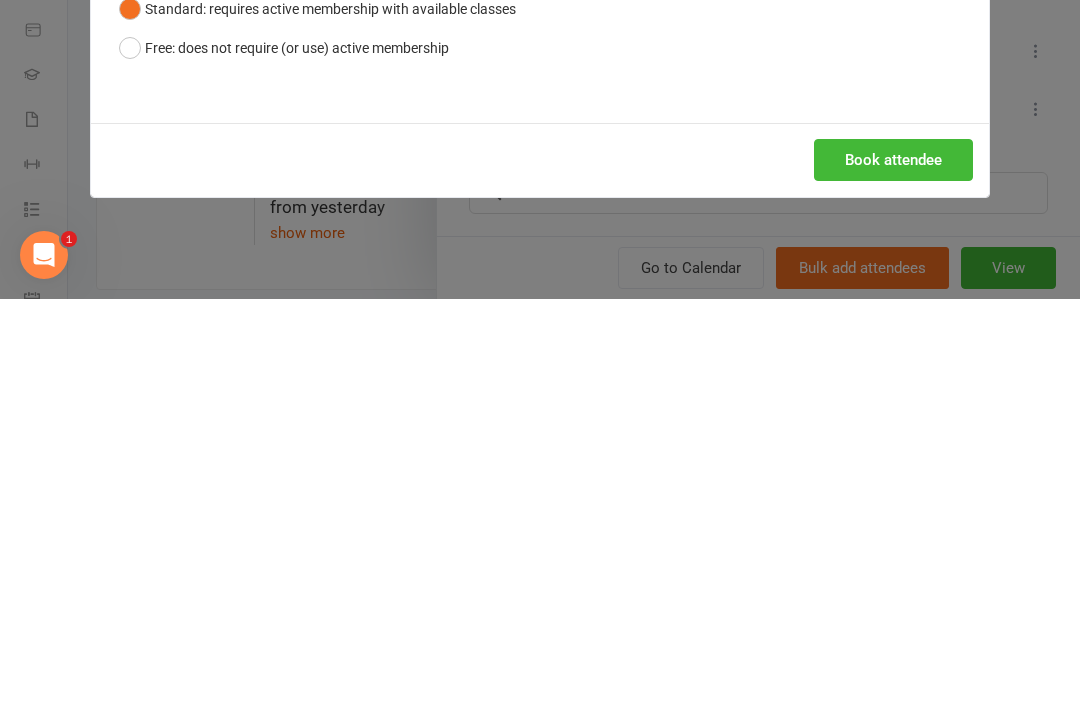 scroll, scrollTop: 846, scrollLeft: 0, axis: vertical 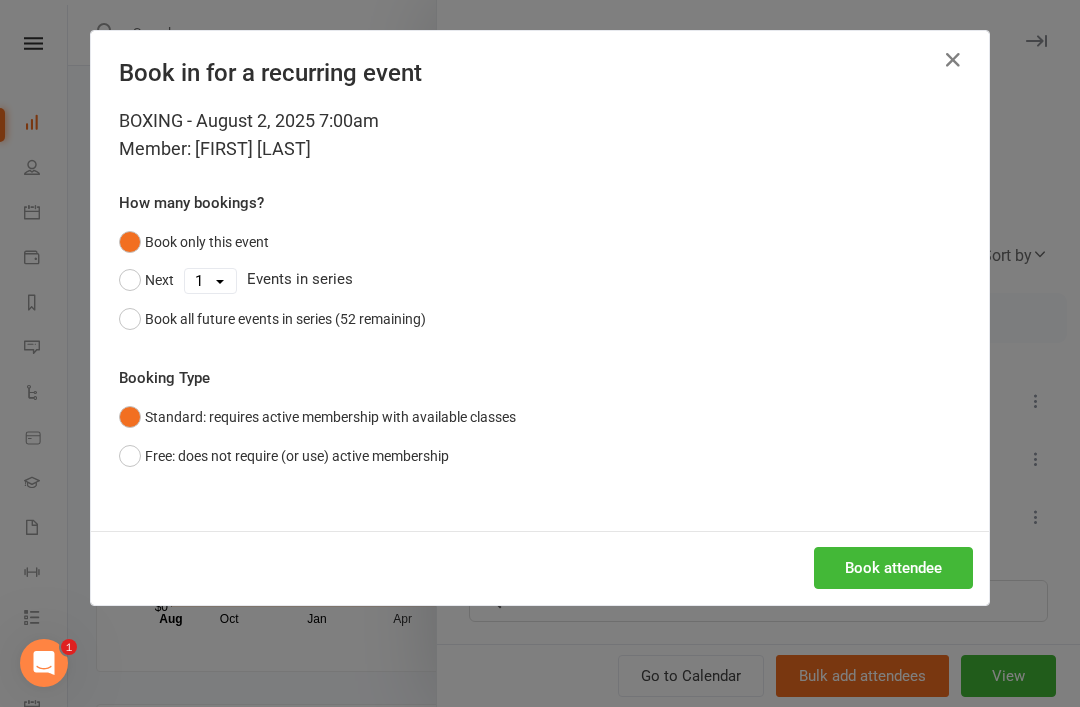 click on "Book attendee" at bounding box center [893, 568] 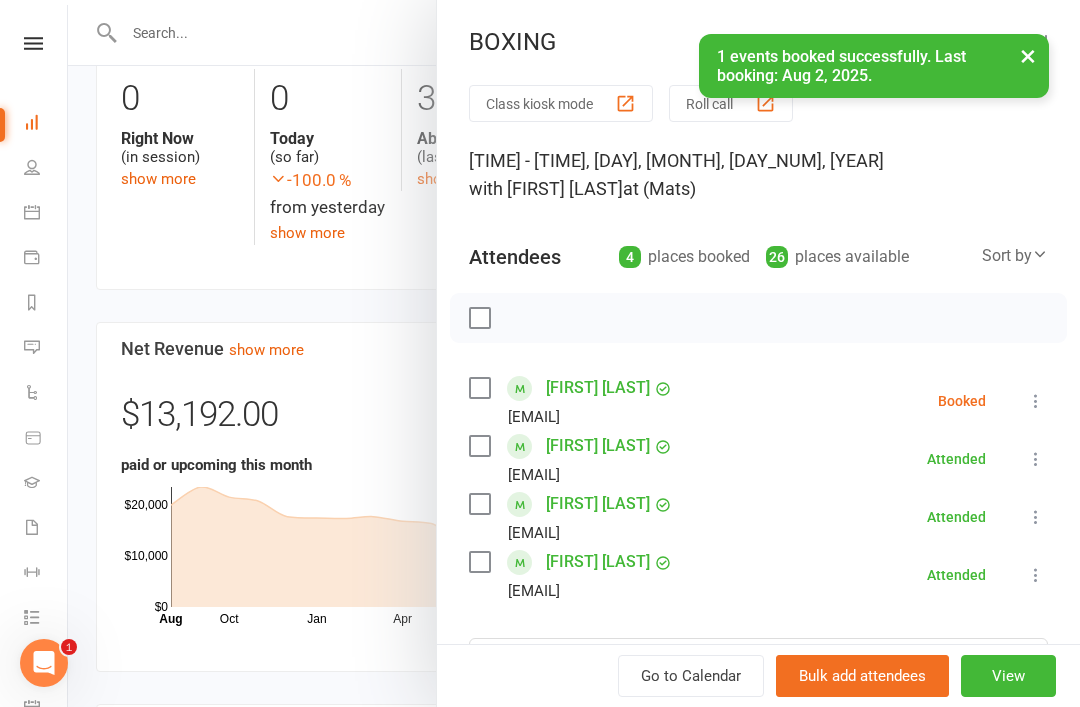 click at bounding box center [1036, 401] 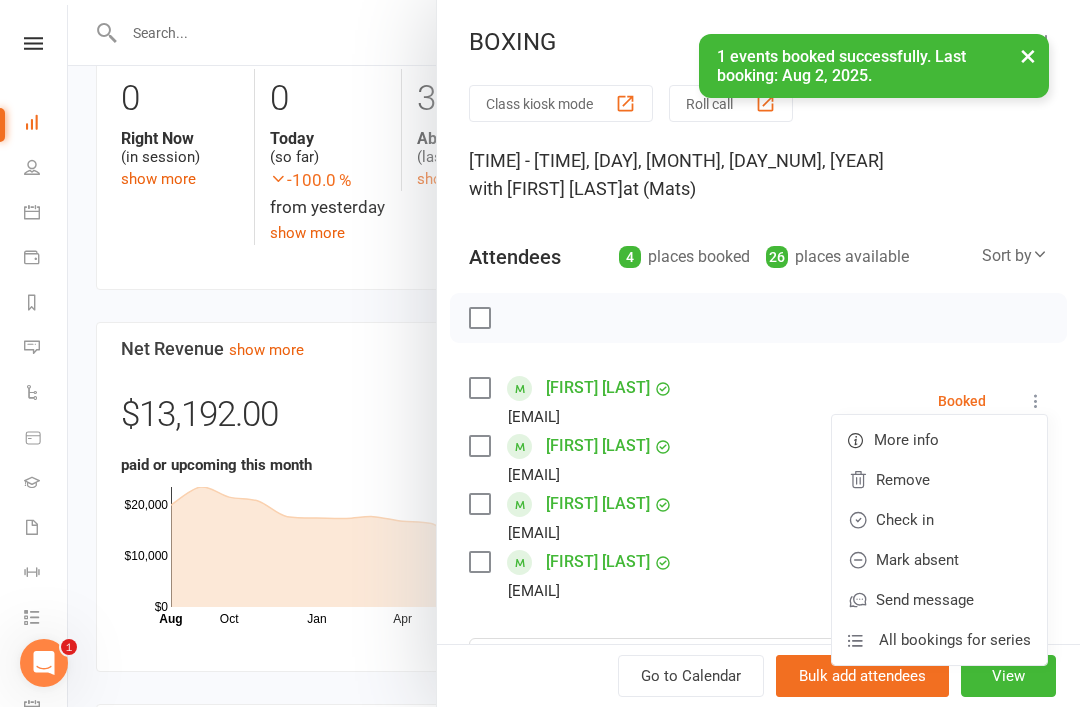 click on "Check in" at bounding box center (939, 520) 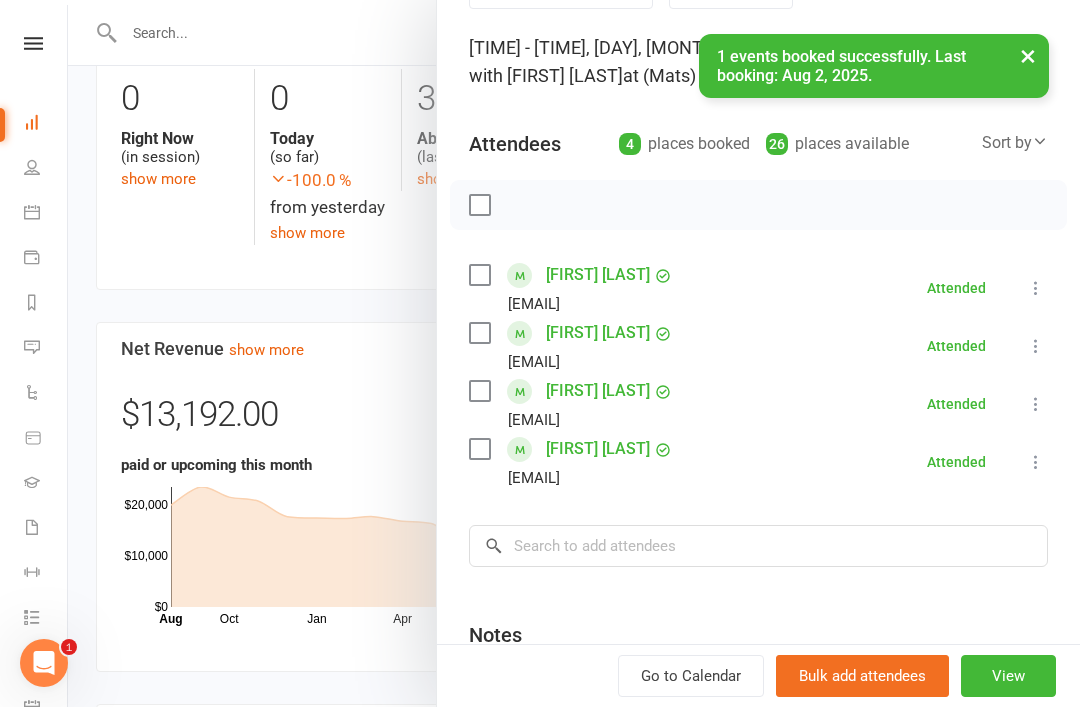 scroll, scrollTop: 112, scrollLeft: 0, axis: vertical 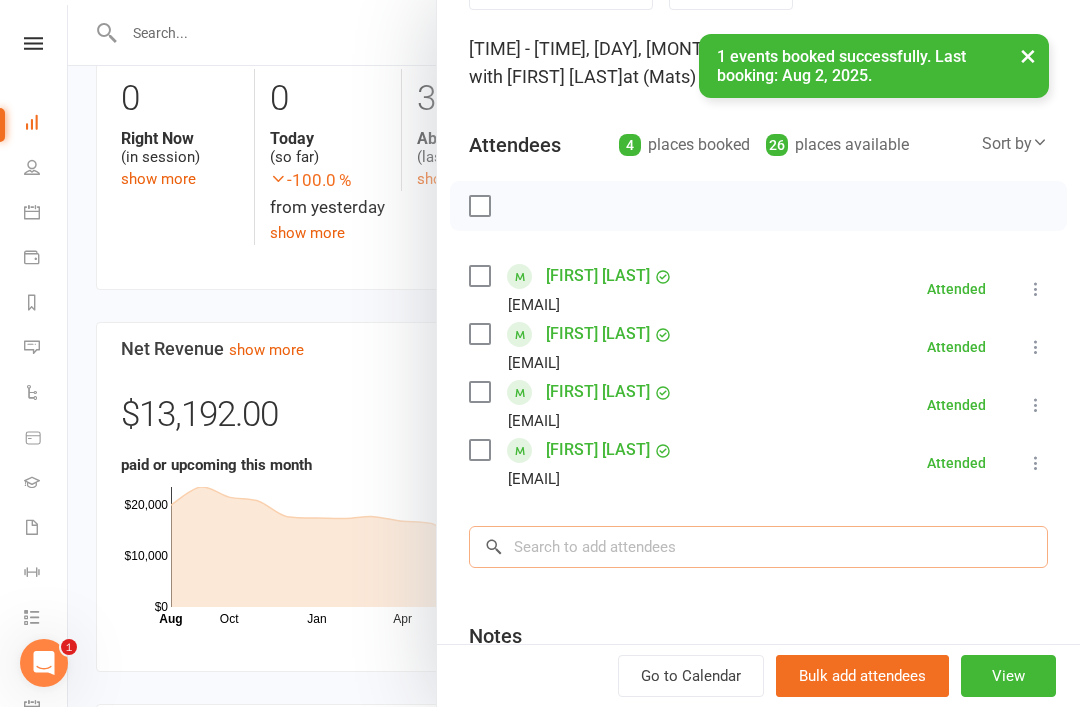 click at bounding box center (758, 547) 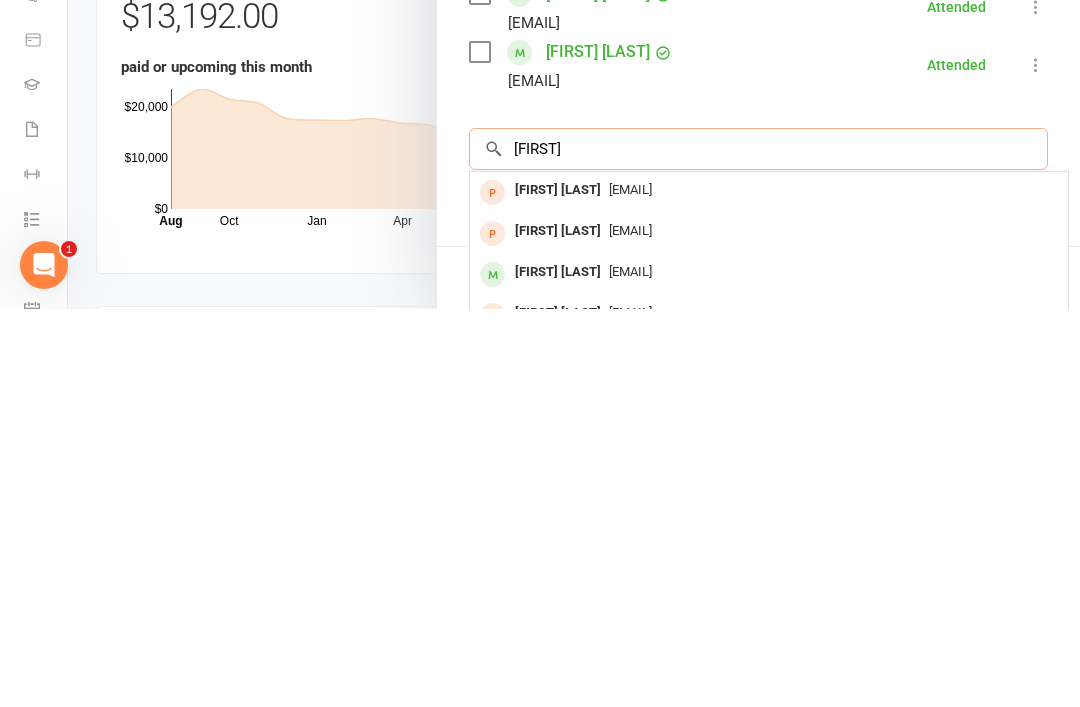 type on "[FIRST]" 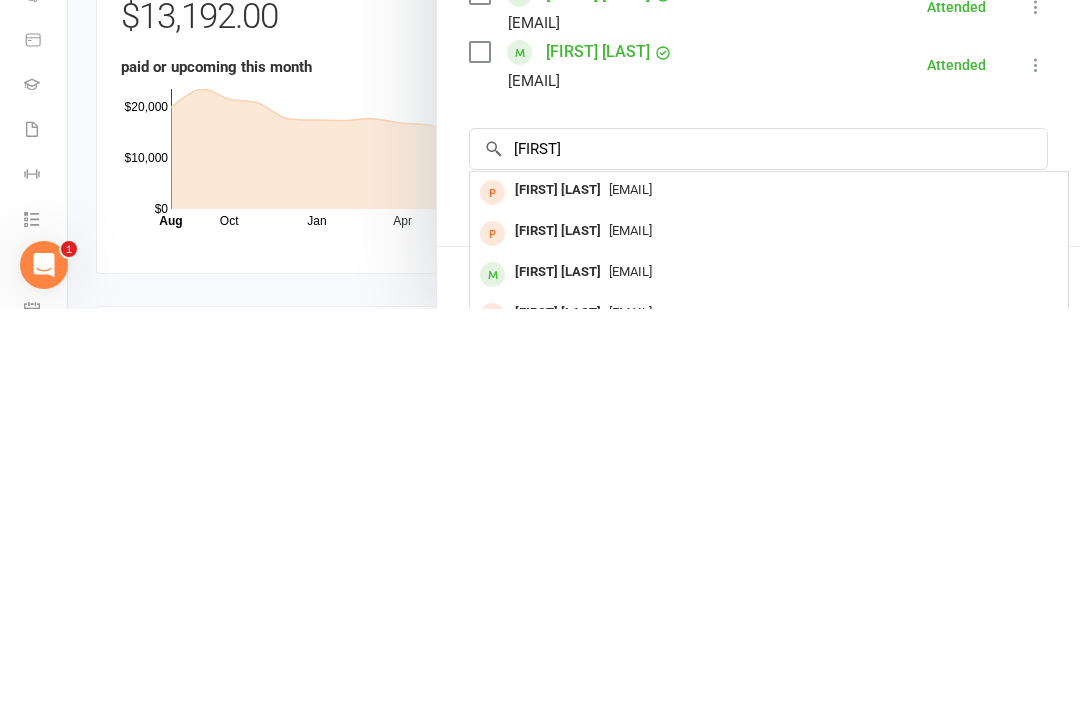 click on "[FIRST] [LAST]" at bounding box center (558, 670) 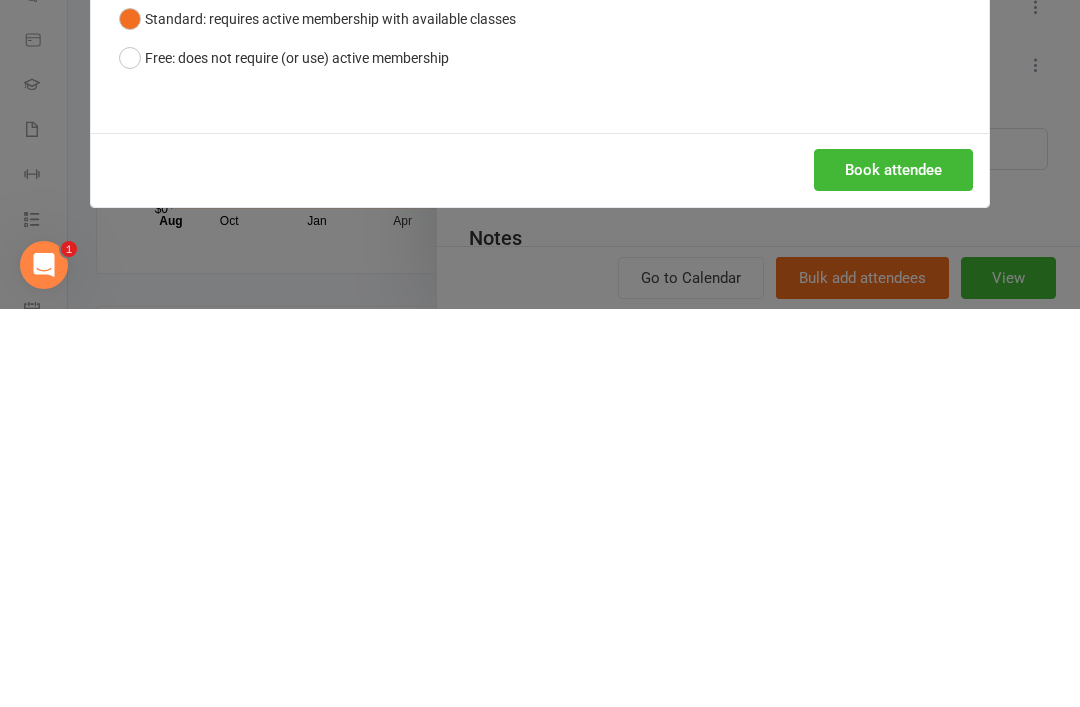 scroll, scrollTop: 1244, scrollLeft: 0, axis: vertical 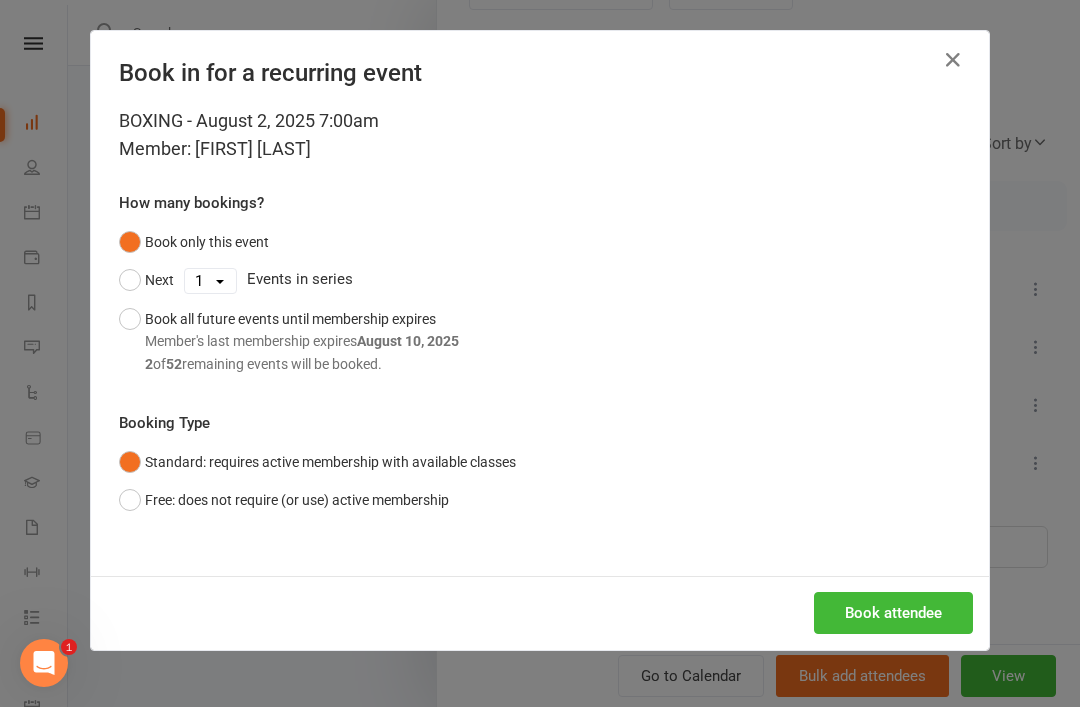 click on "Book attendee" at bounding box center [893, 613] 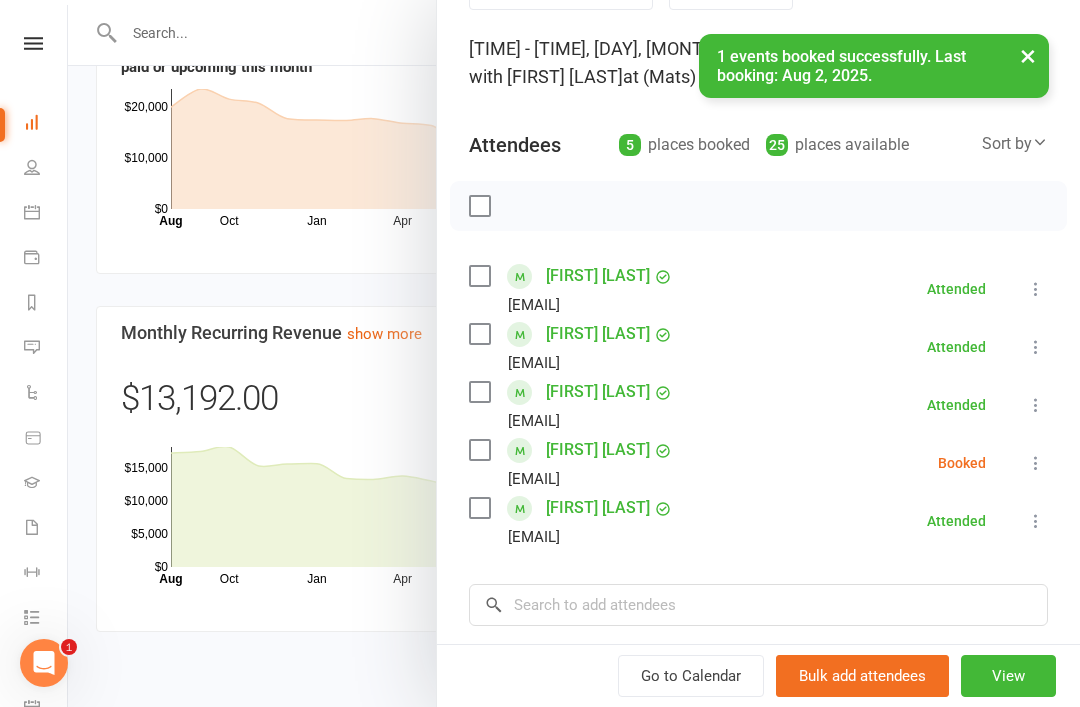 click at bounding box center (1036, 463) 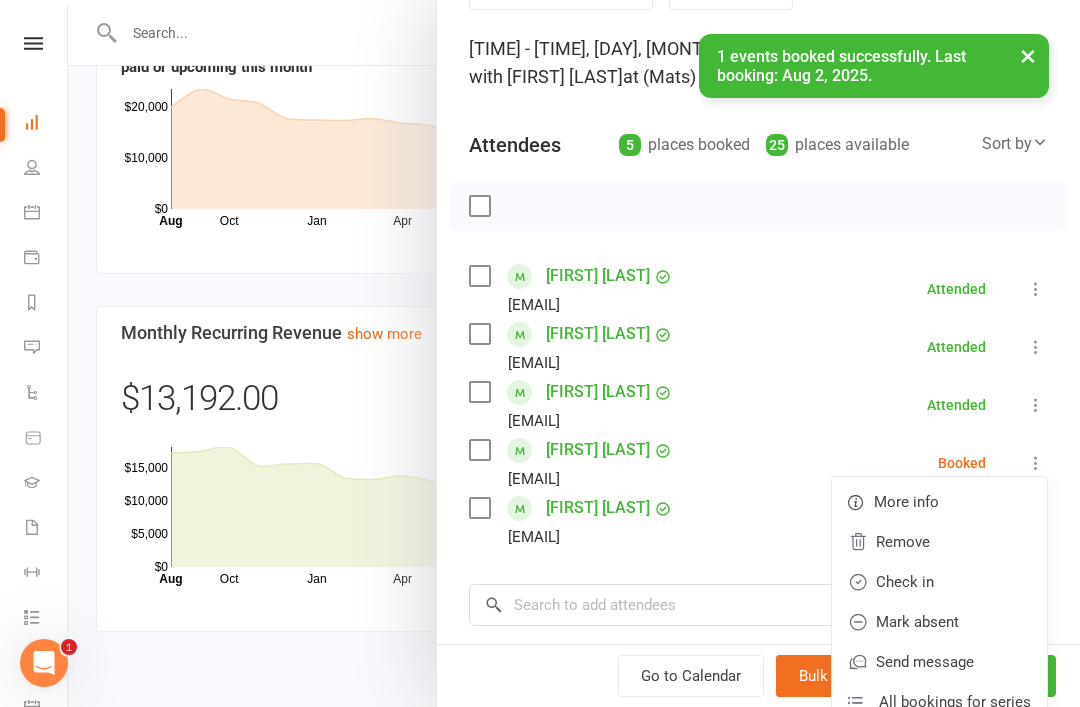 click on "Check in" at bounding box center [939, 582] 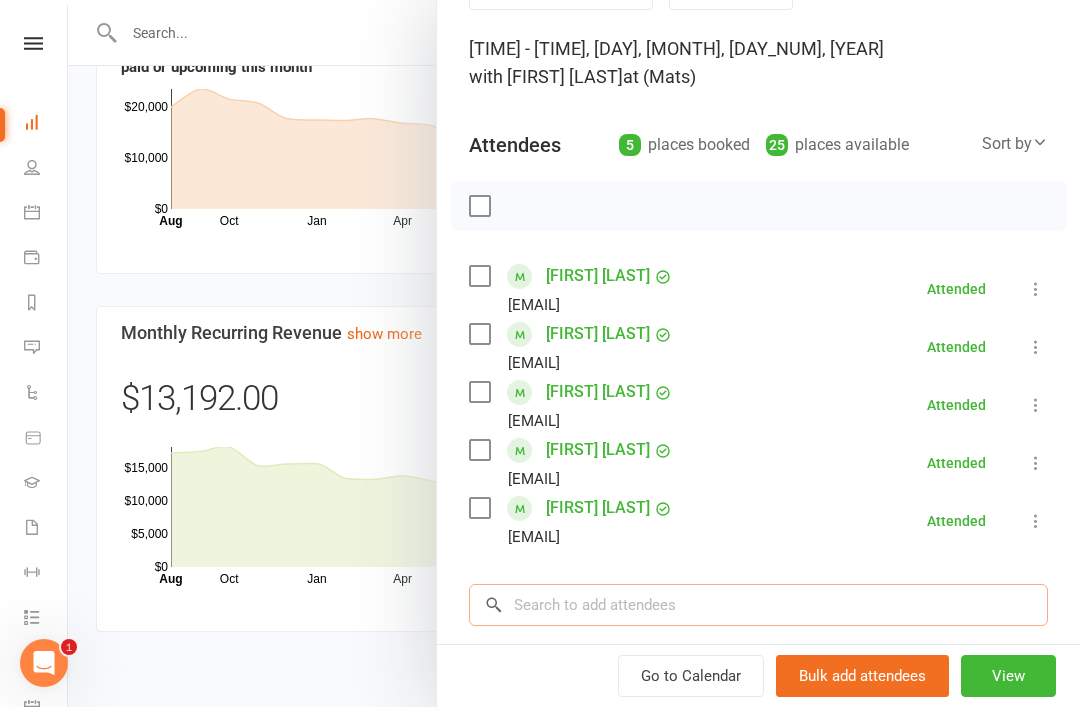 click at bounding box center (758, 605) 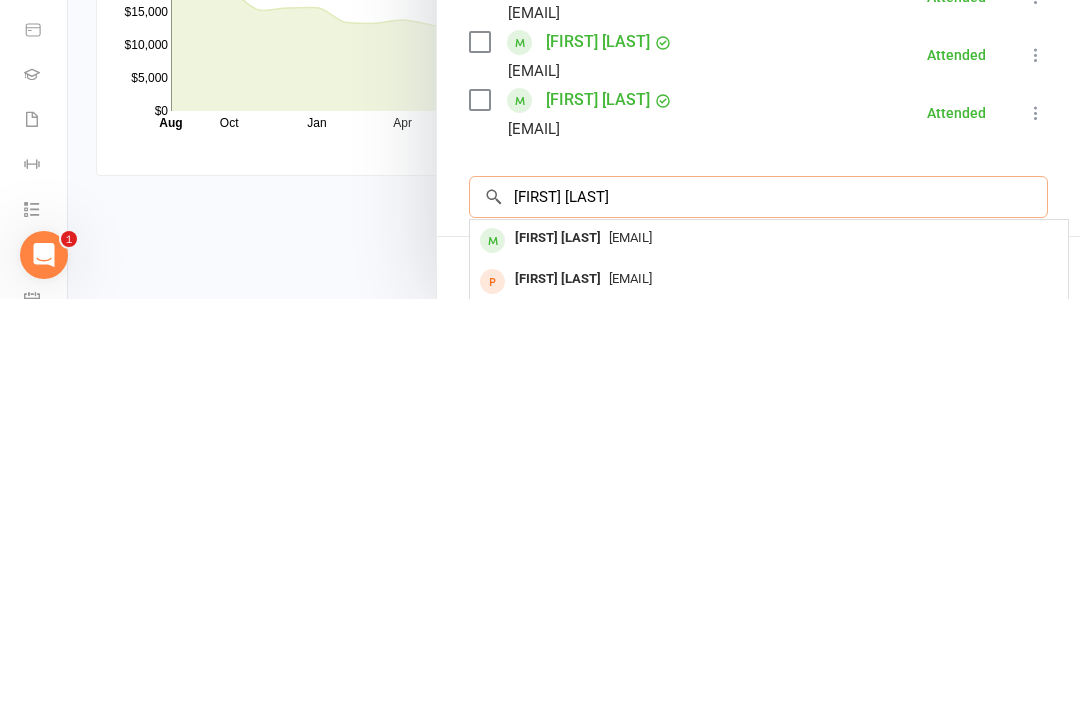 type on "[FIRST] [LAST]" 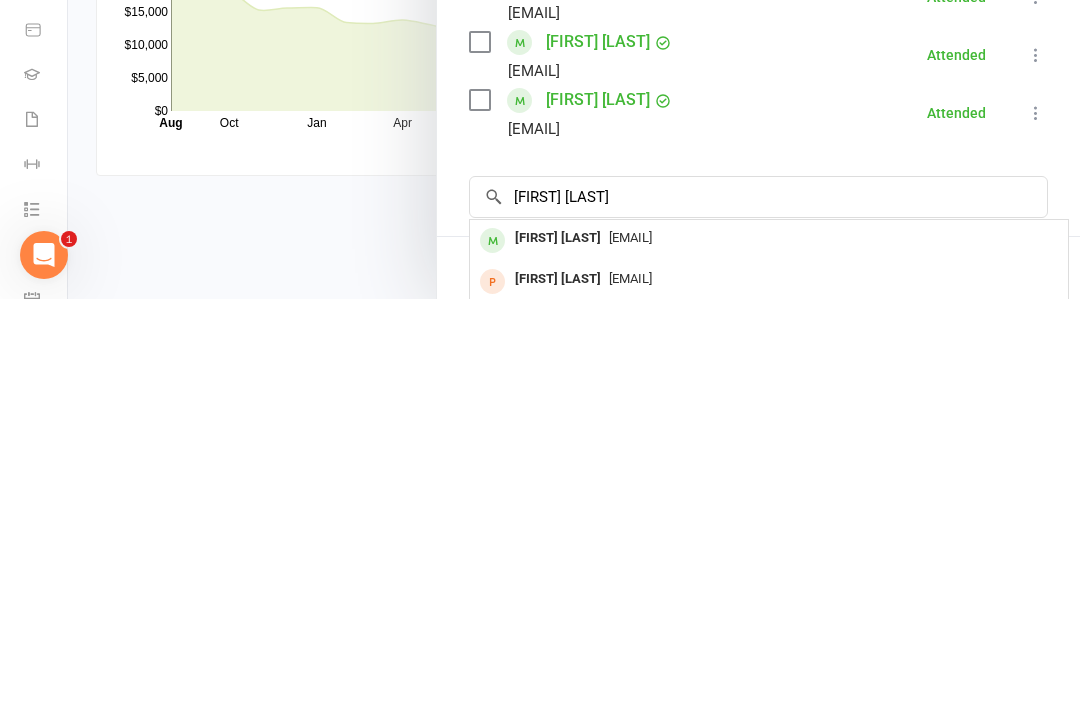 click on "[FIRST] [LAST]" at bounding box center (558, 646) 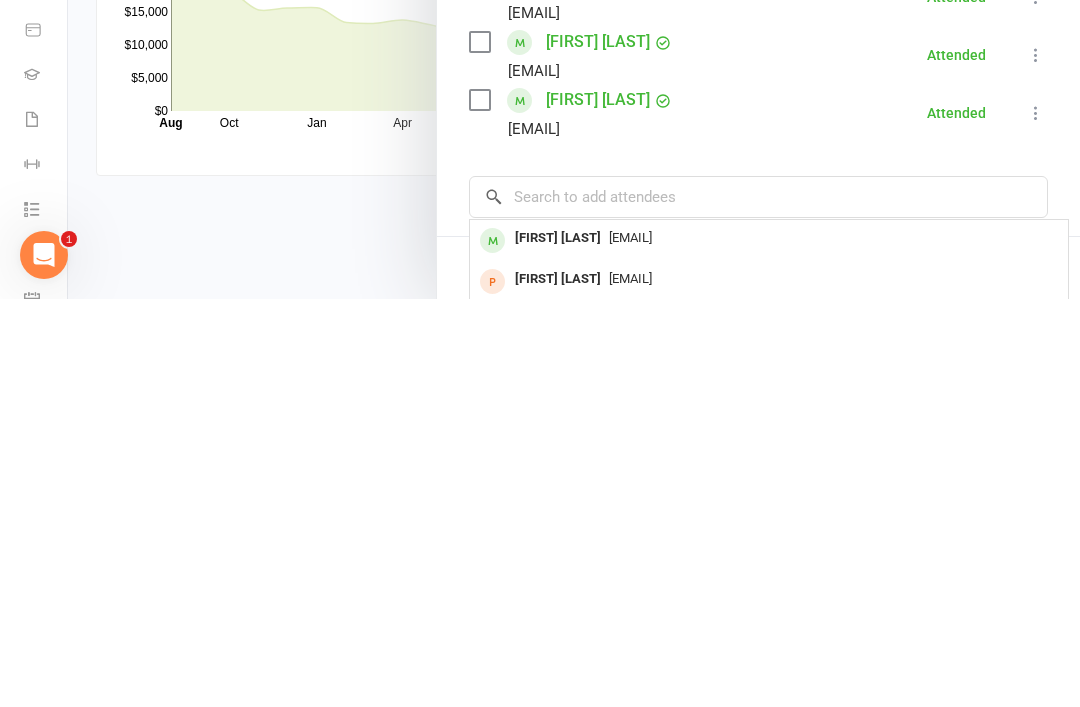 scroll, scrollTop: 1700, scrollLeft: 0, axis: vertical 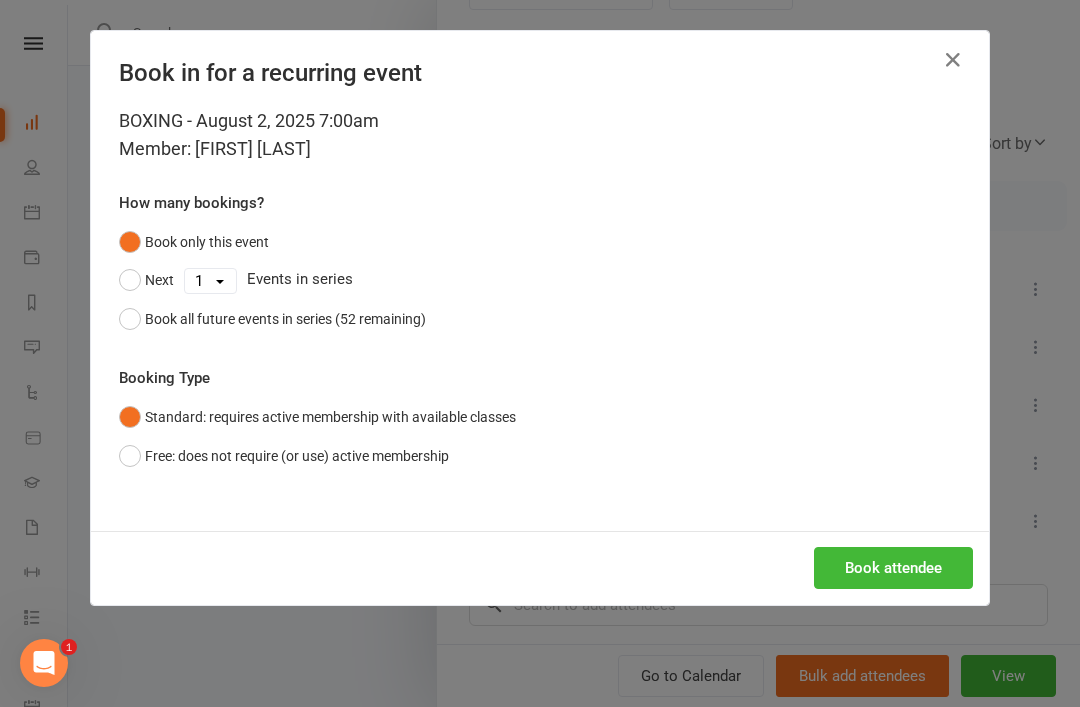 click on "Book attendee" at bounding box center [893, 568] 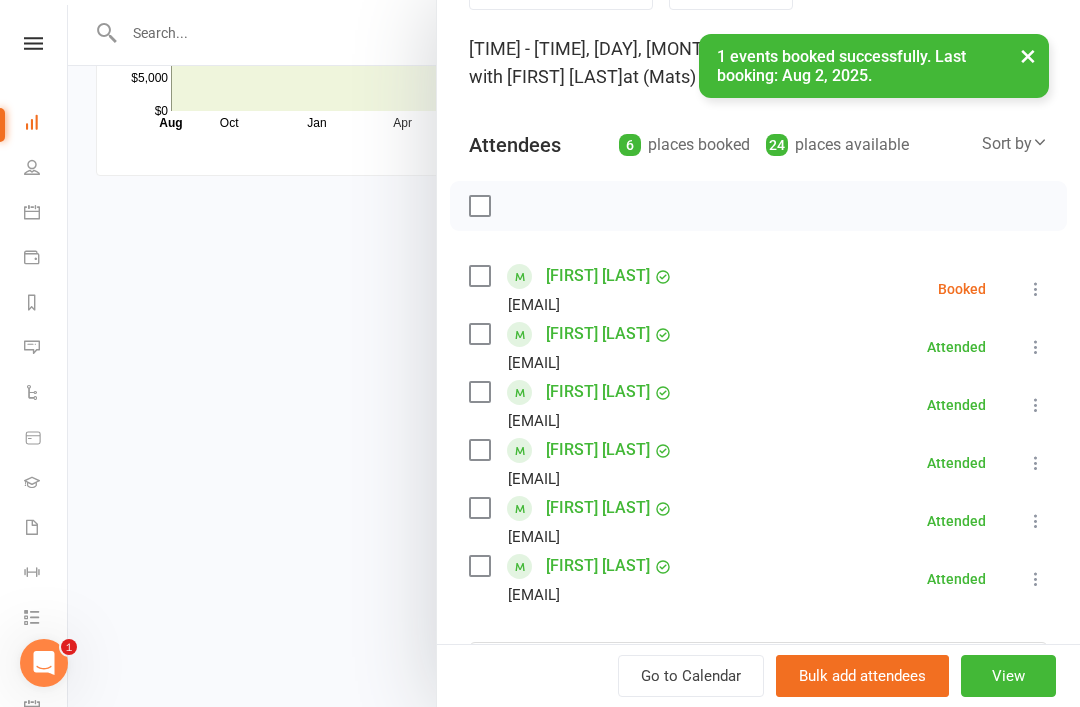 click at bounding box center [1036, 289] 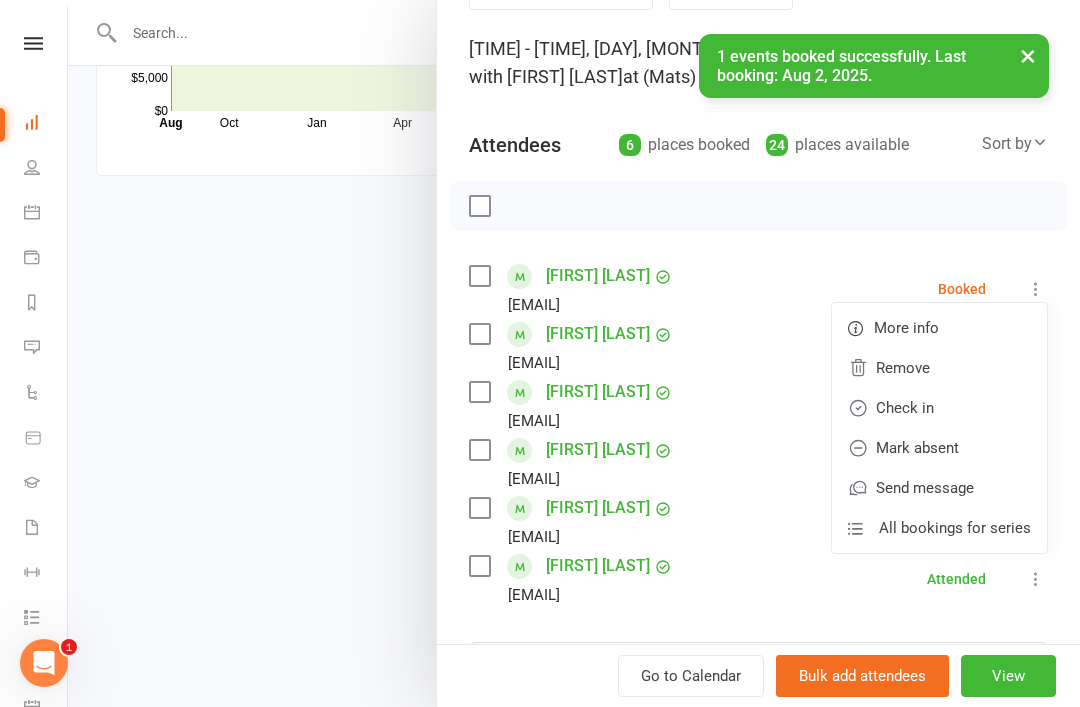 click on "Check in" at bounding box center [939, 408] 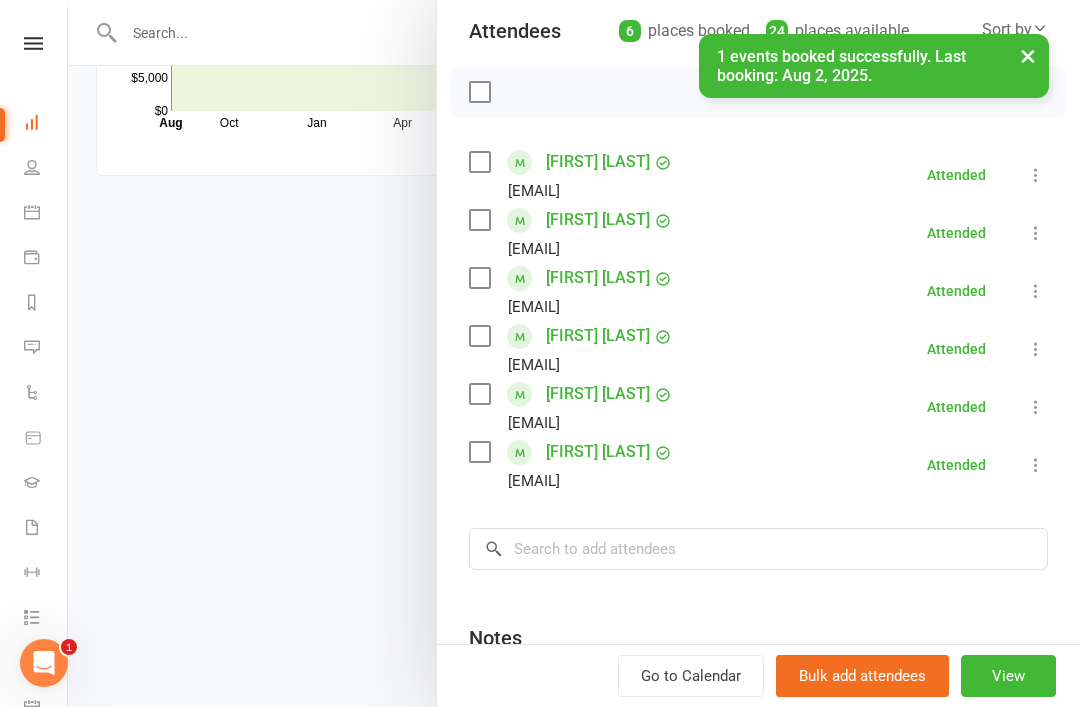 scroll, scrollTop: 245, scrollLeft: 0, axis: vertical 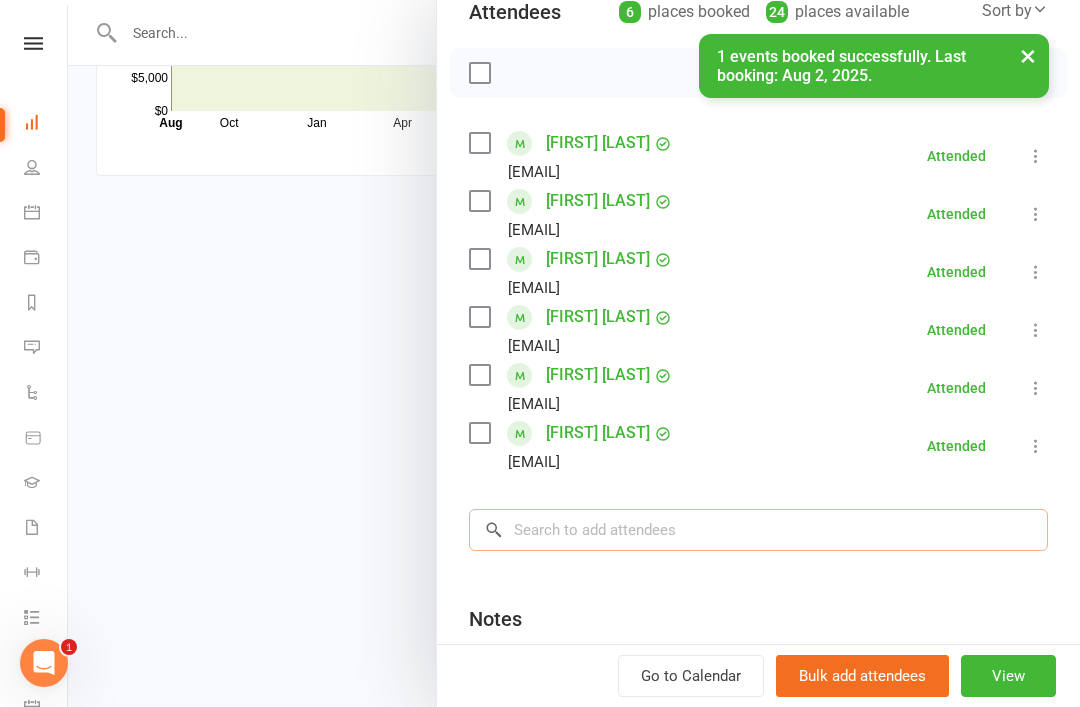 click at bounding box center [758, 530] 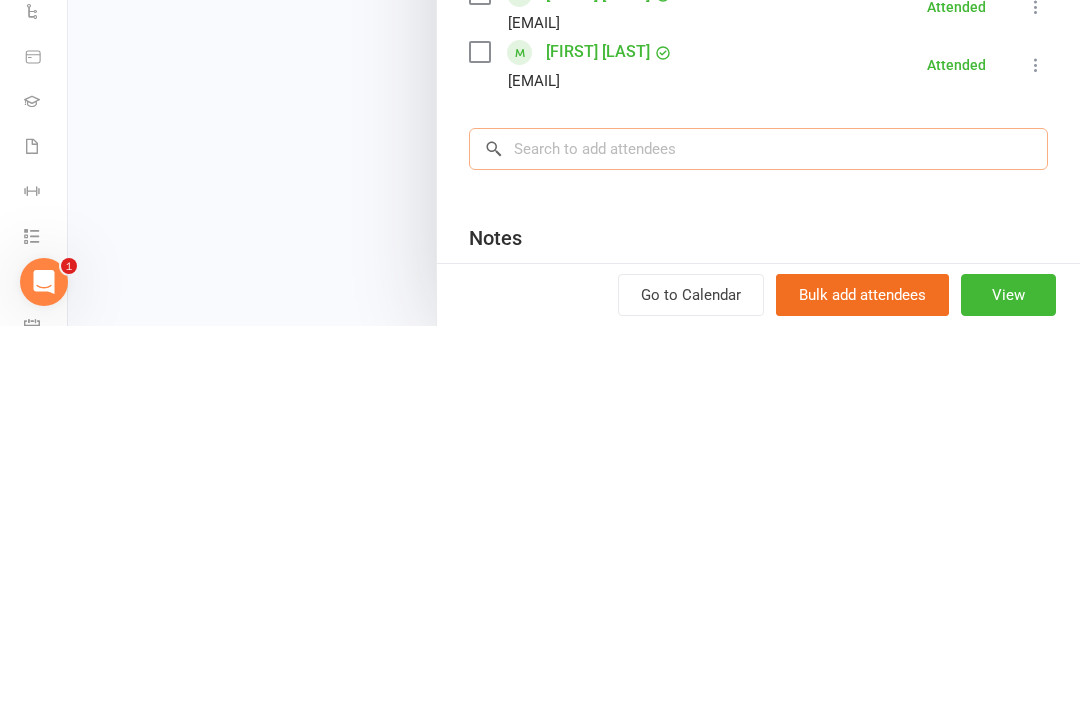 scroll, scrollTop: 1700, scrollLeft: 0, axis: vertical 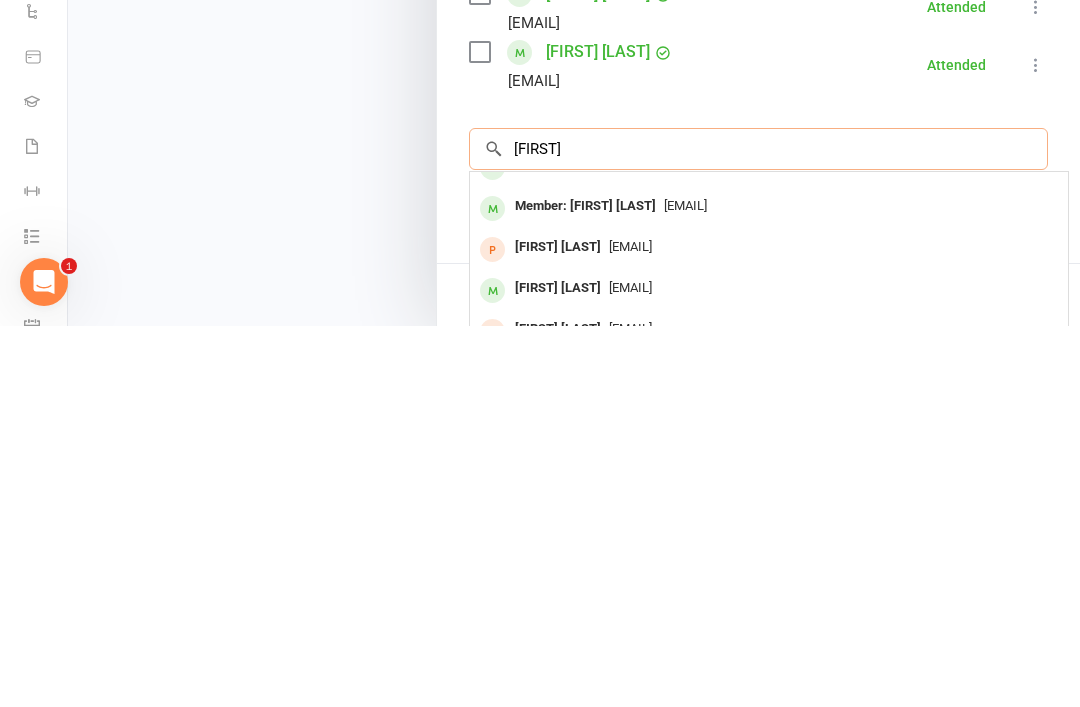 type on "[FIRST]" 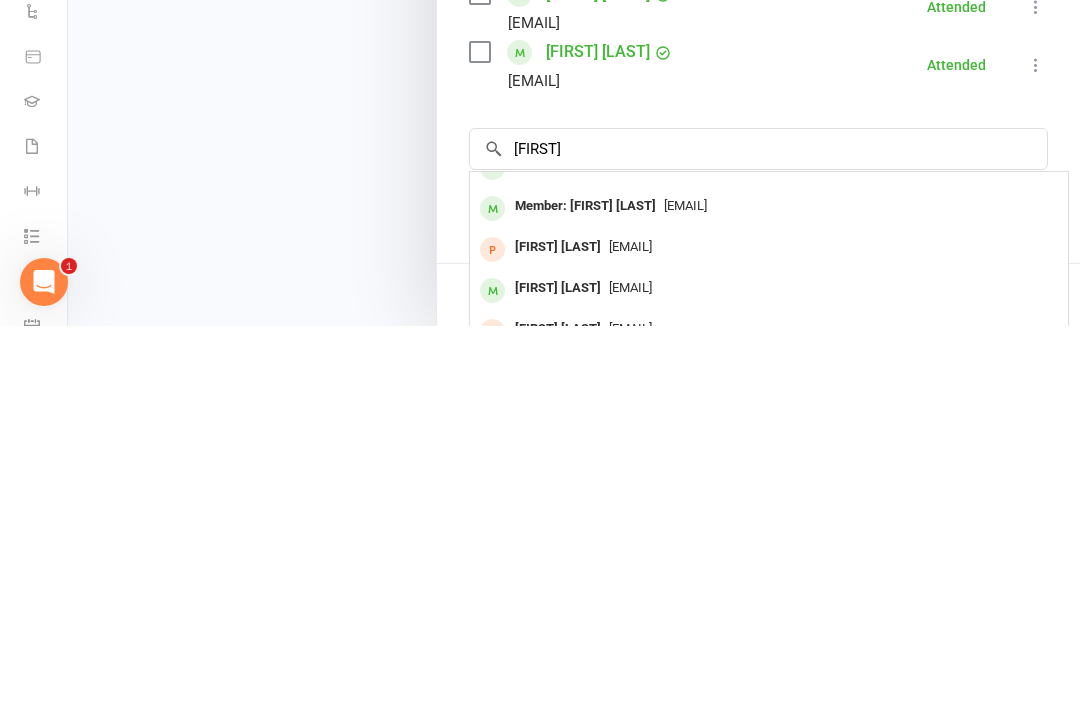 click on "Member: [FIRST] [LAST]" at bounding box center [585, 587] 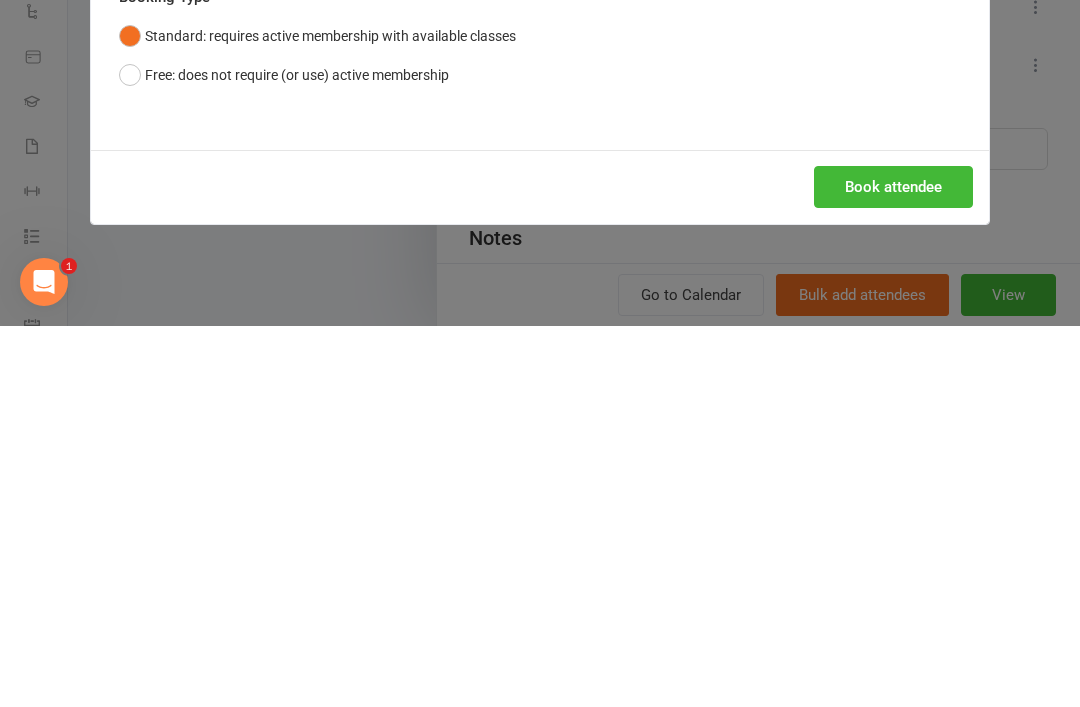 scroll, scrollTop: 2073, scrollLeft: 0, axis: vertical 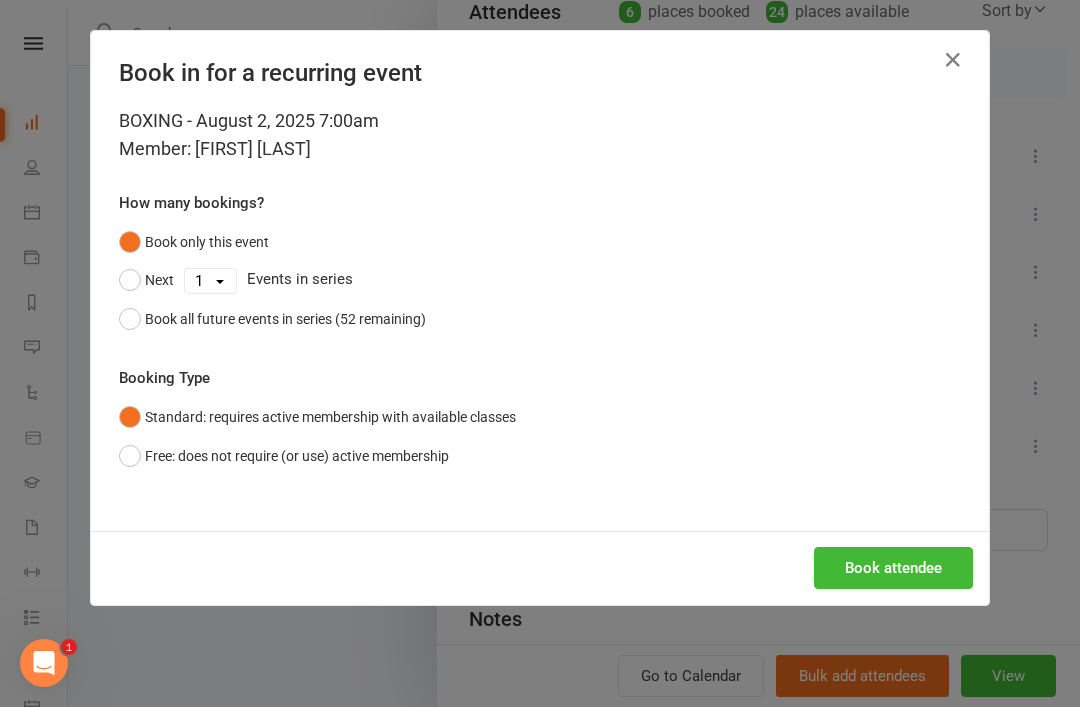 click on "Book attendee" at bounding box center (893, 568) 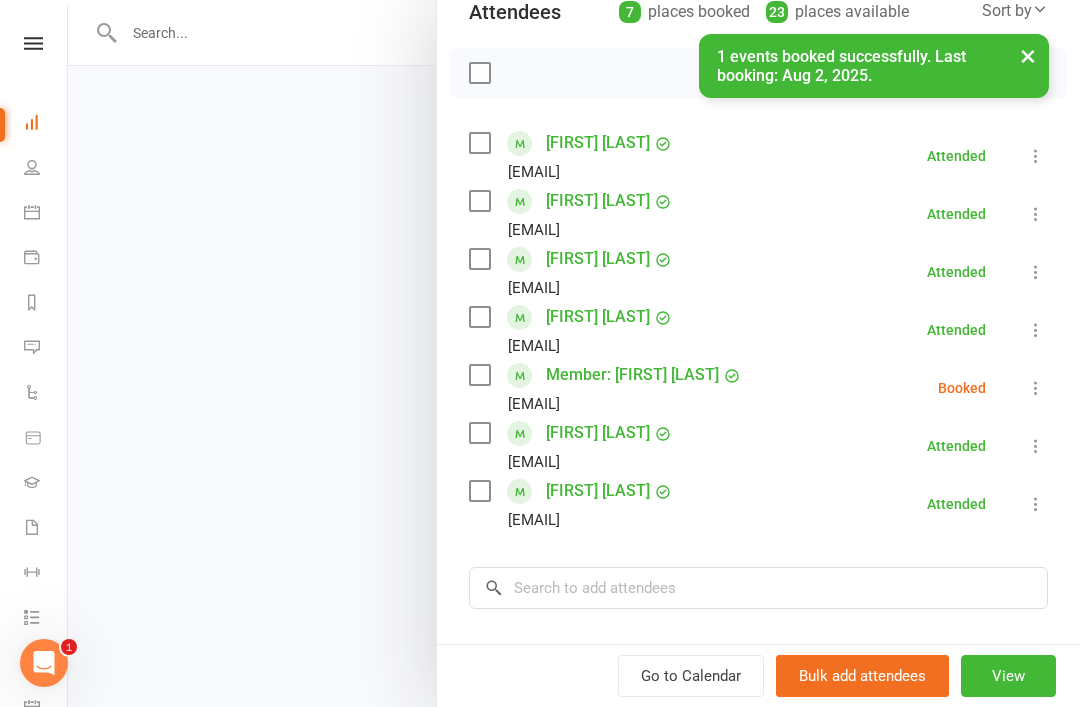 click at bounding box center [1036, 388] 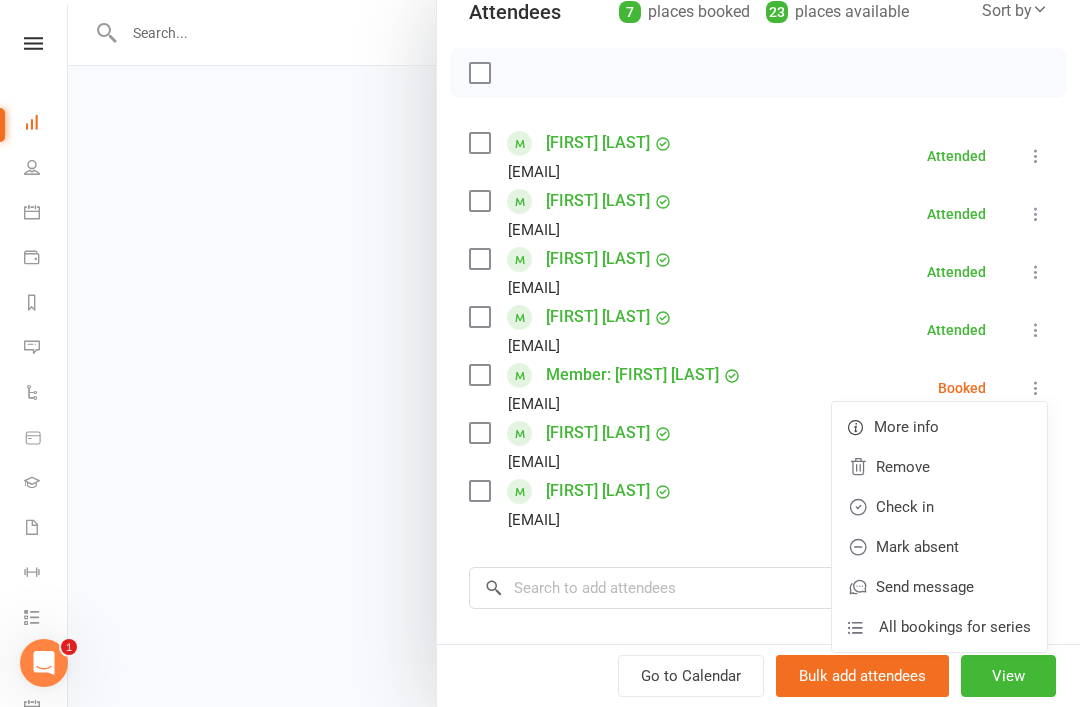 click on "Check in" at bounding box center (939, 507) 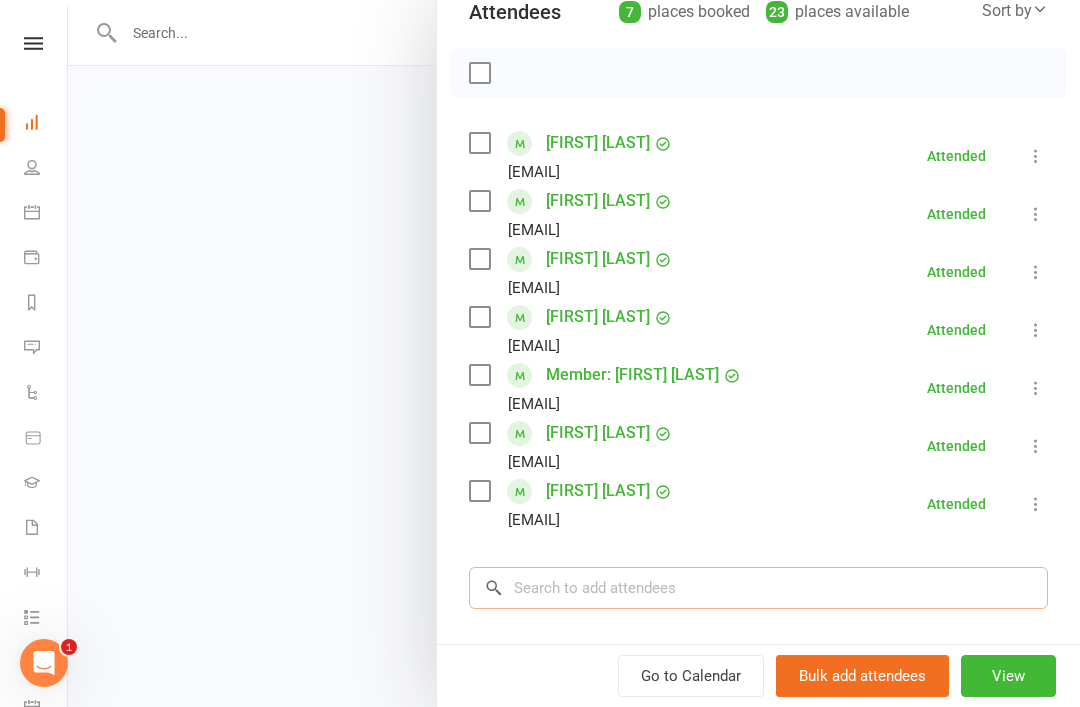 click at bounding box center (758, 588) 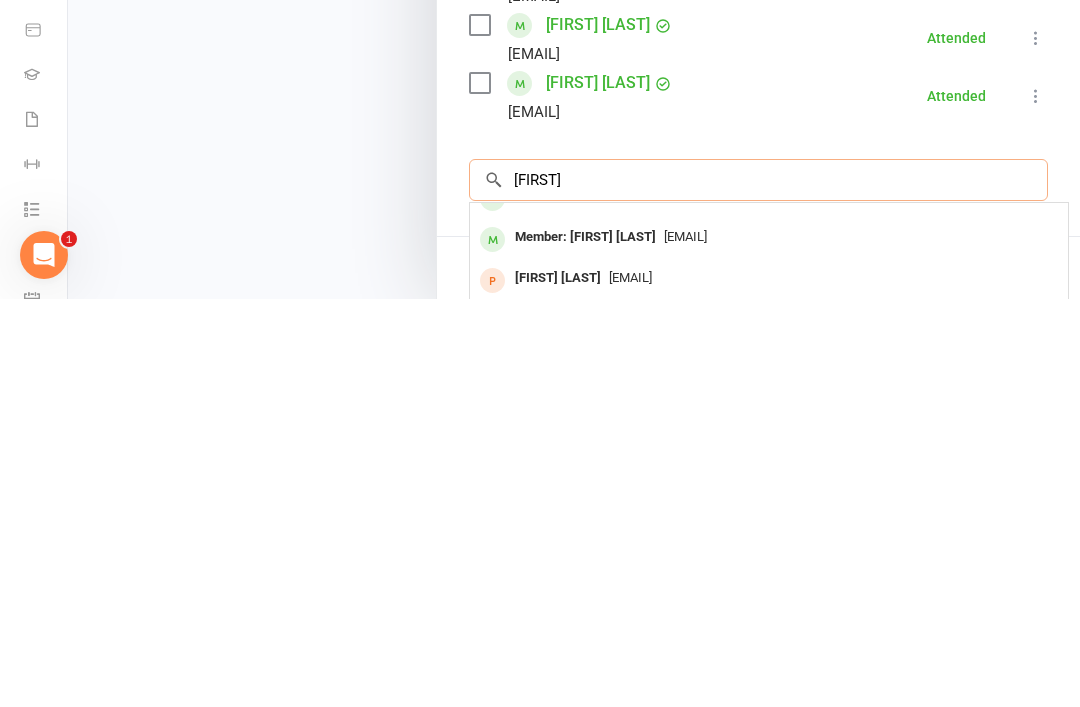type on "[FIRST]" 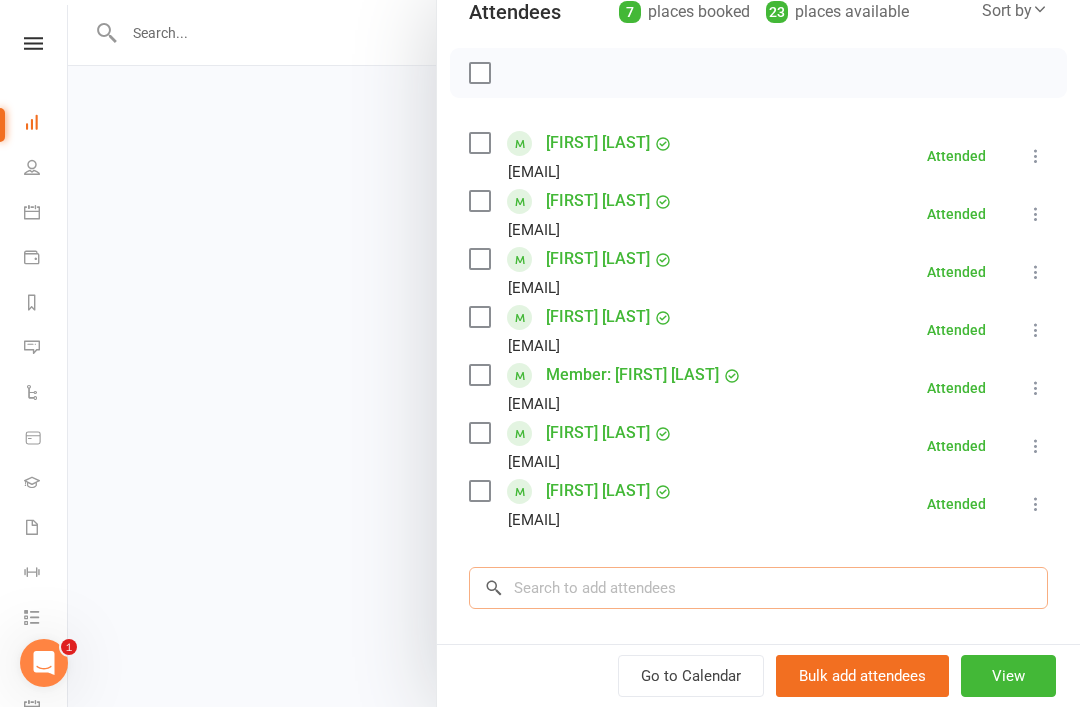 click at bounding box center [758, 588] 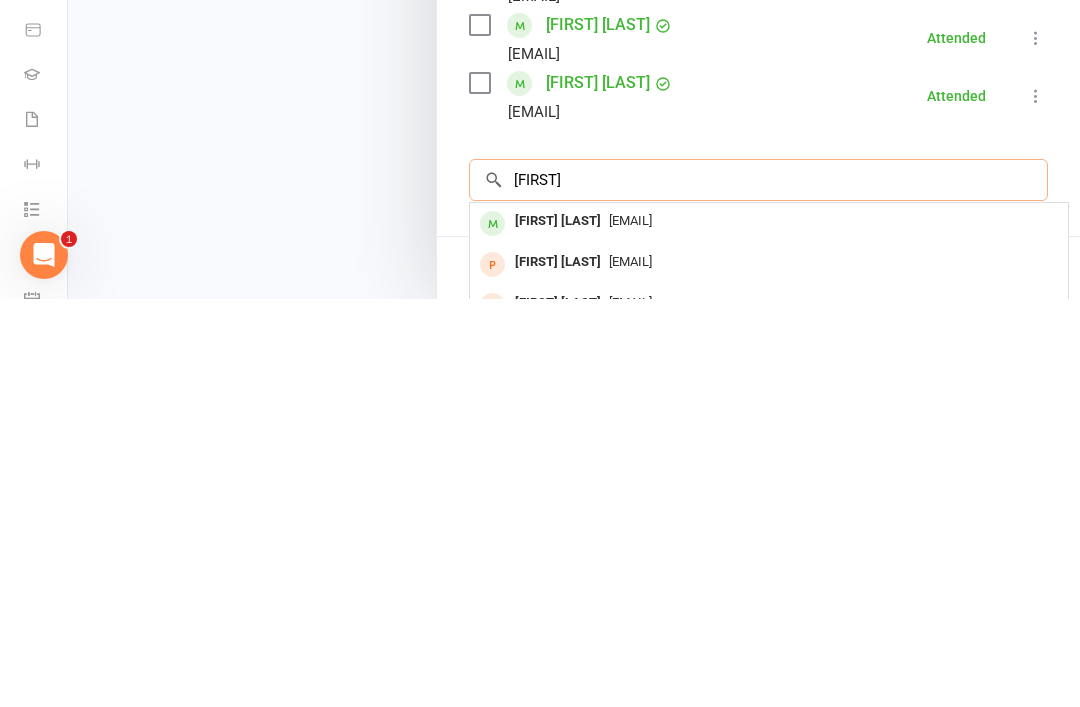 scroll, scrollTop: 0, scrollLeft: 0, axis: both 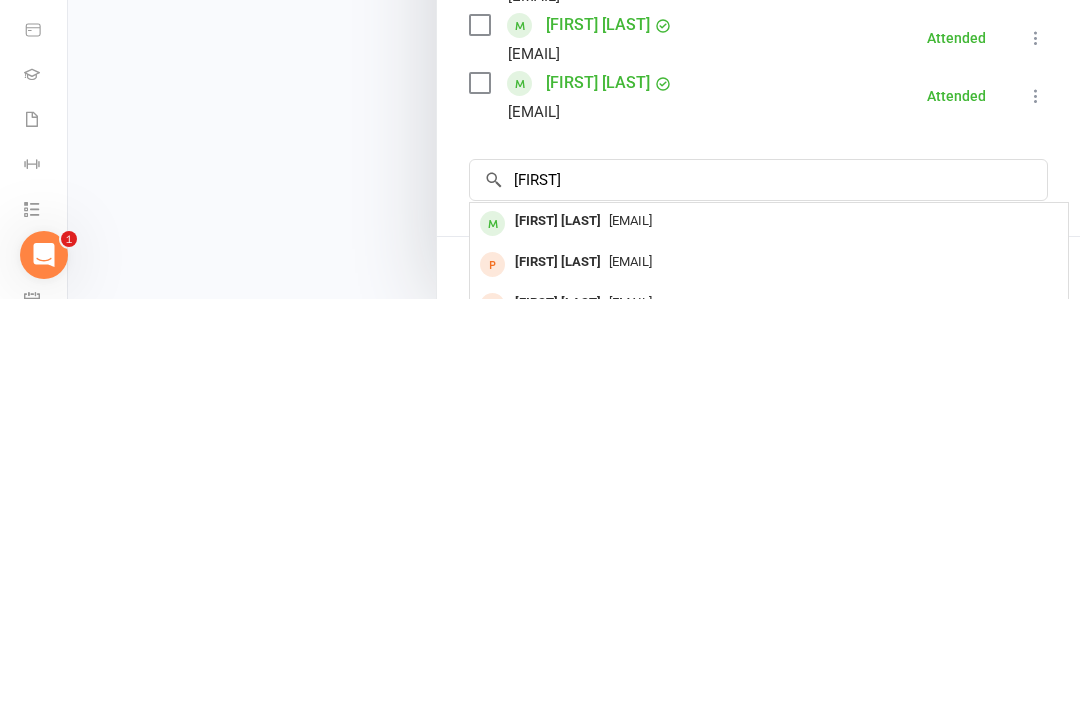 click on "[FIRST] [LAST]" at bounding box center [558, 629] 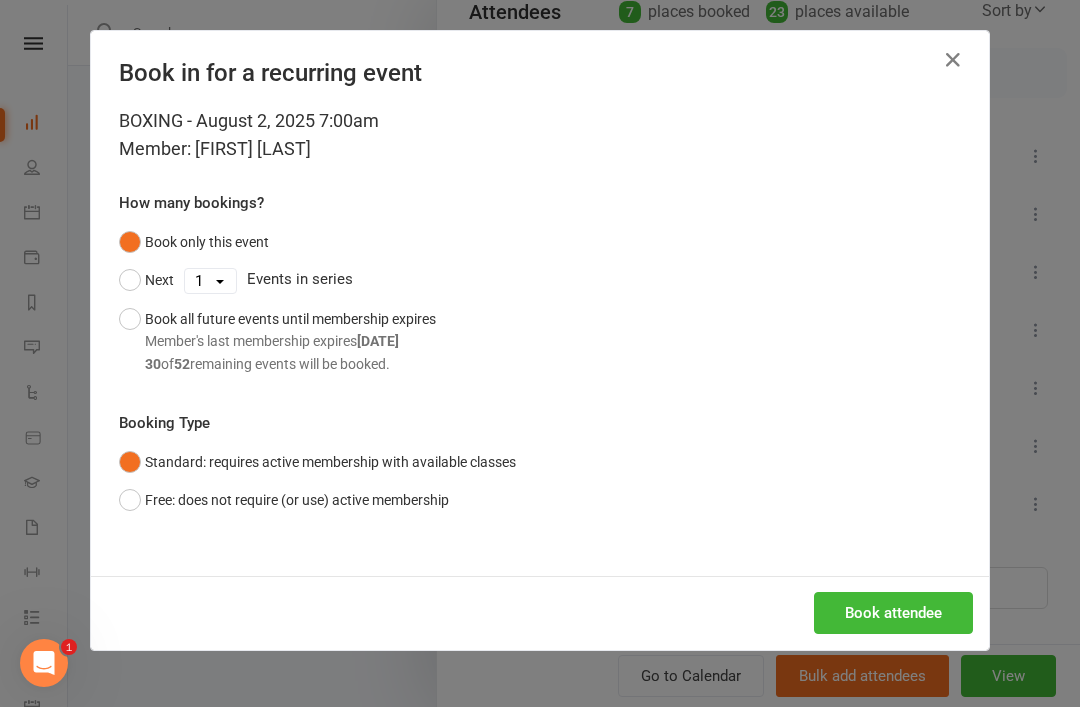 click on "Book attendee" at bounding box center (893, 613) 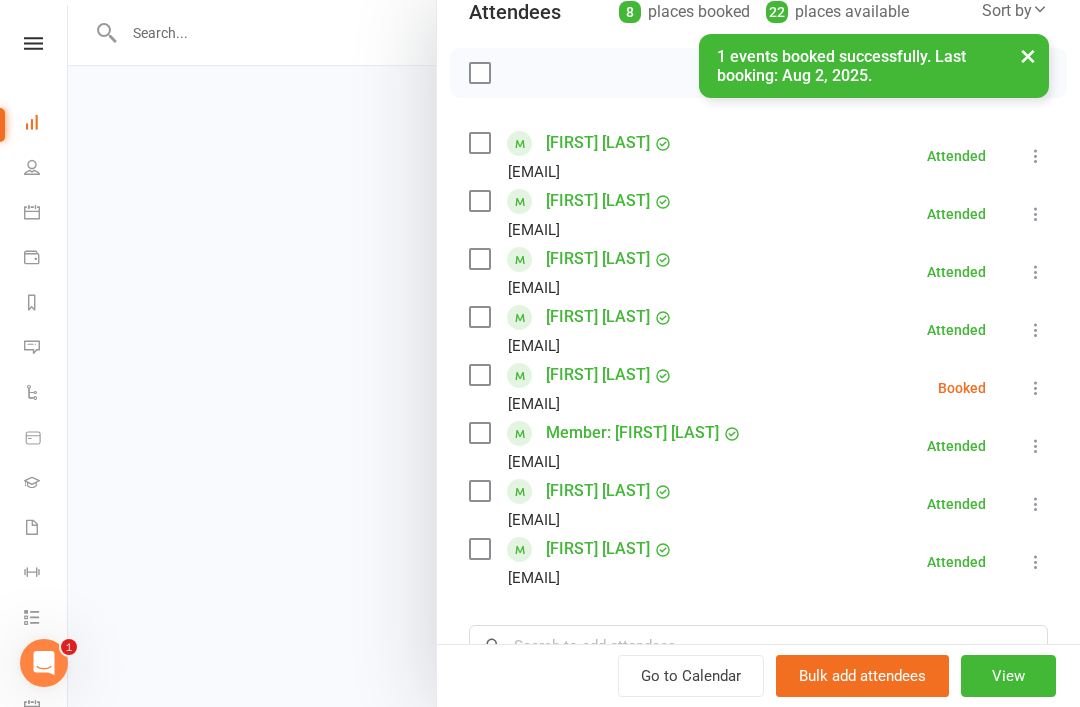 click at bounding box center (1036, 388) 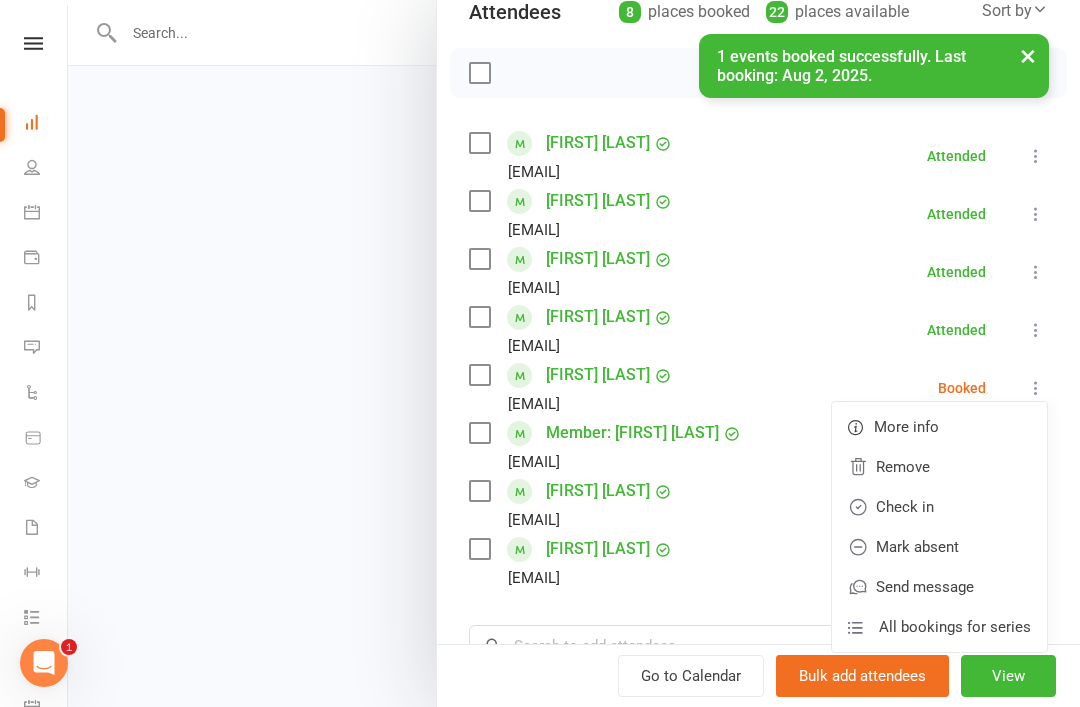 click on "Check in" at bounding box center [939, 507] 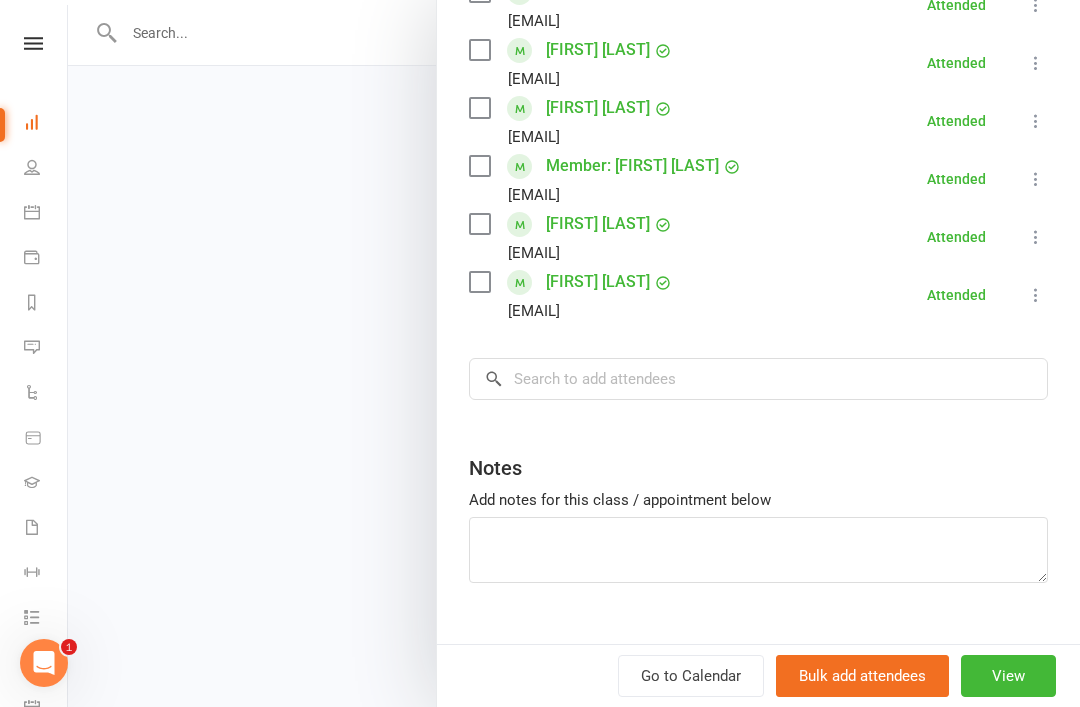 scroll, scrollTop: 514, scrollLeft: 0, axis: vertical 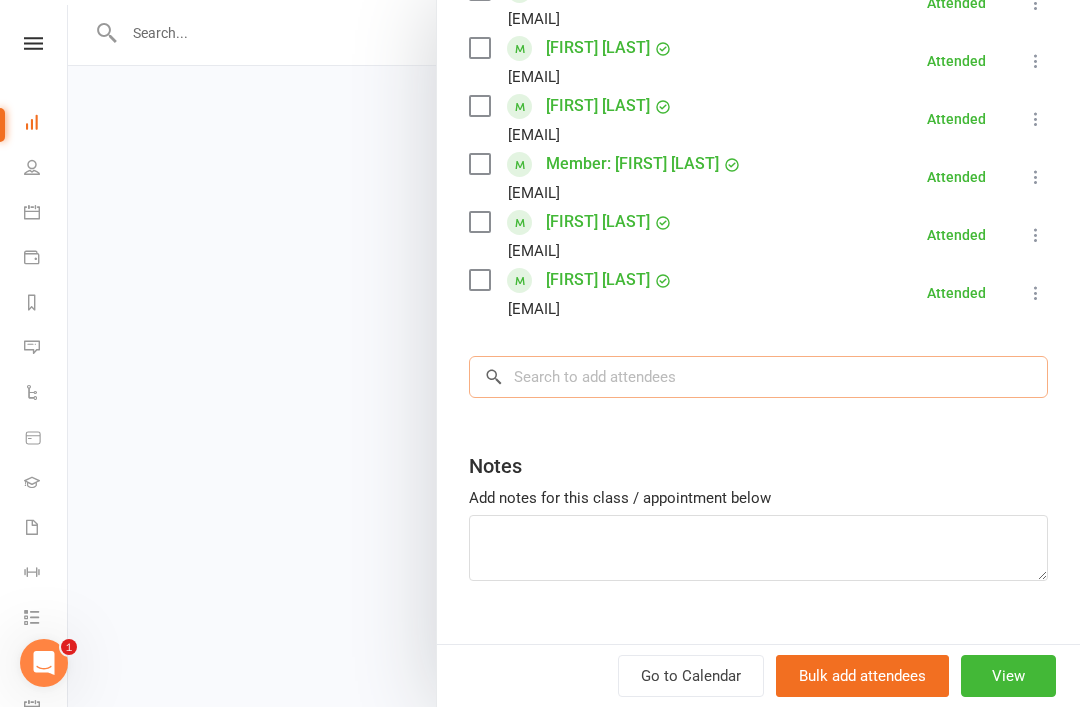 click at bounding box center (758, 377) 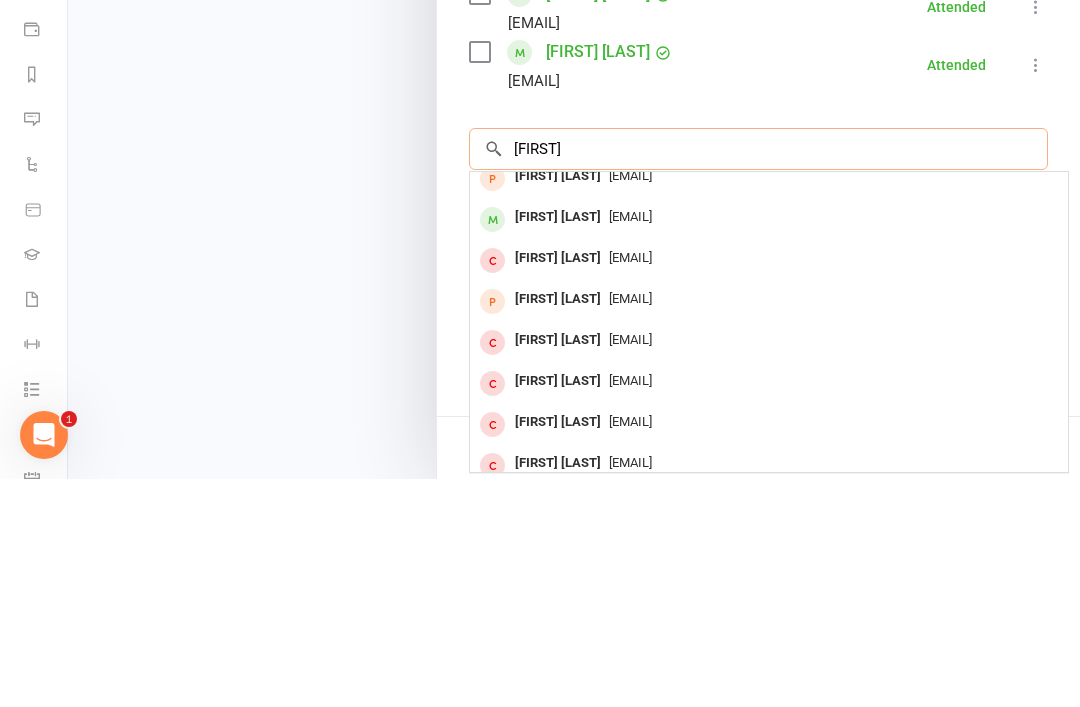 scroll, scrollTop: 101, scrollLeft: 0, axis: vertical 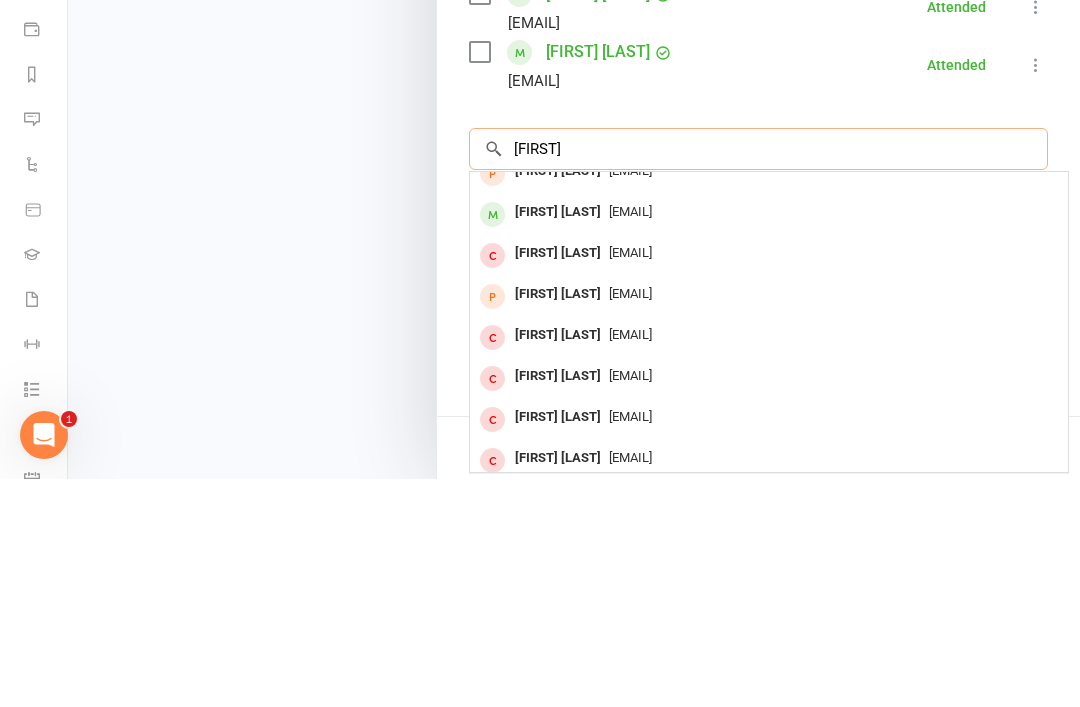 type on "[FIRST]" 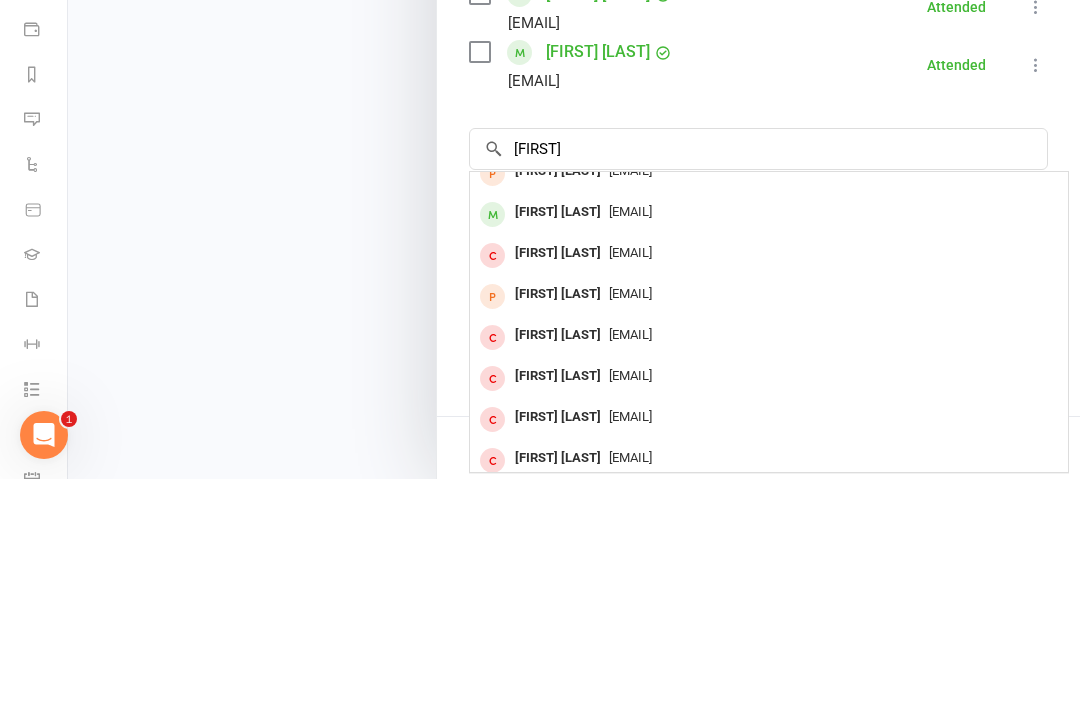 click on "[FIRST] [LAST]" at bounding box center (558, 440) 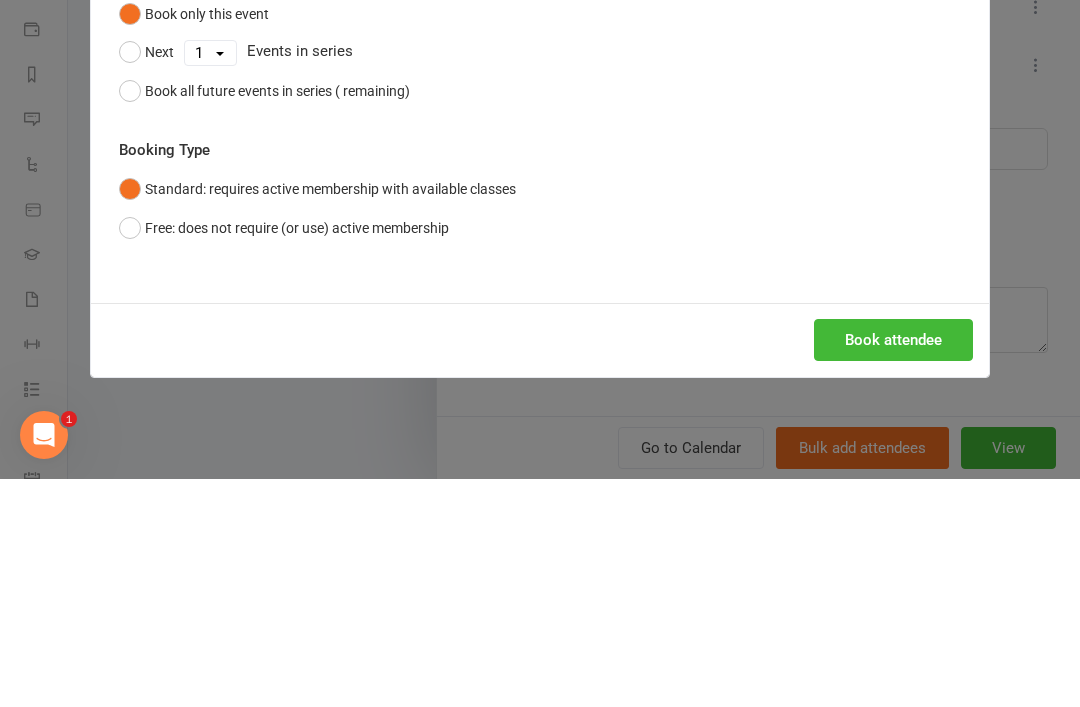 type 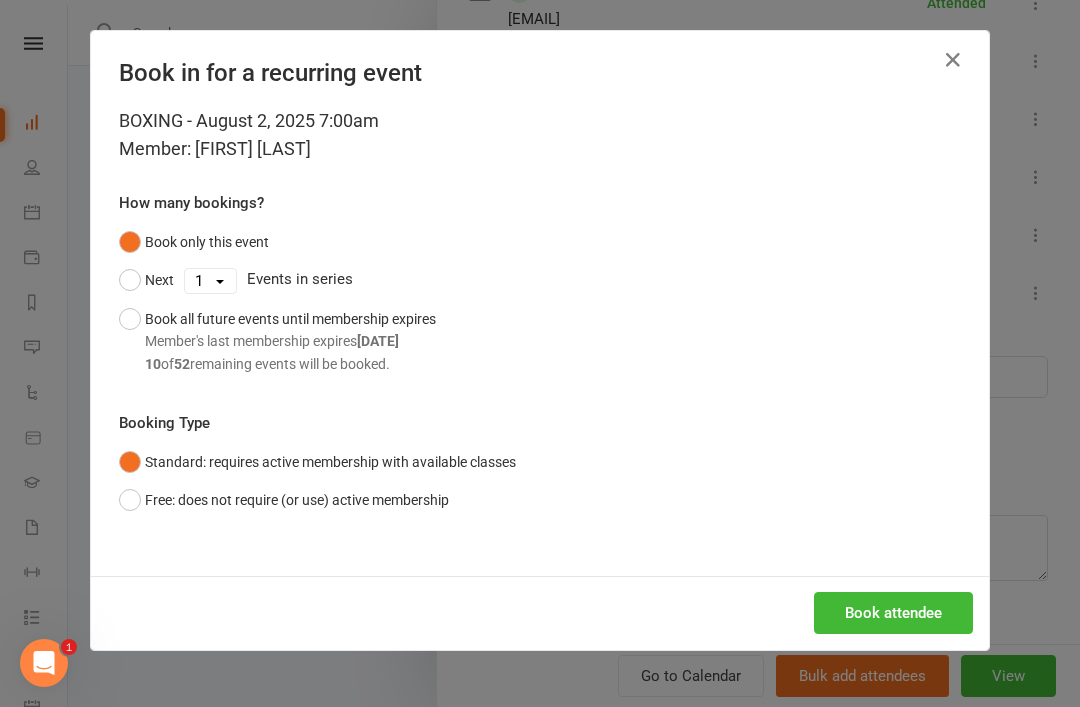 click on "Book attendee" at bounding box center (893, 613) 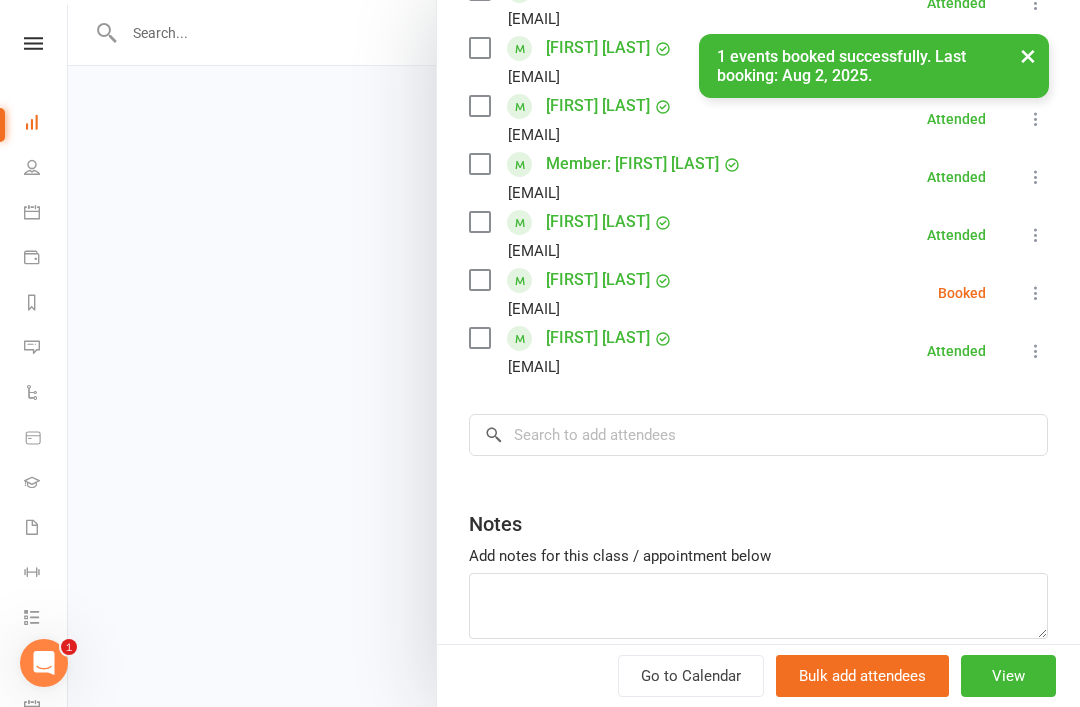 click at bounding box center [1036, 293] 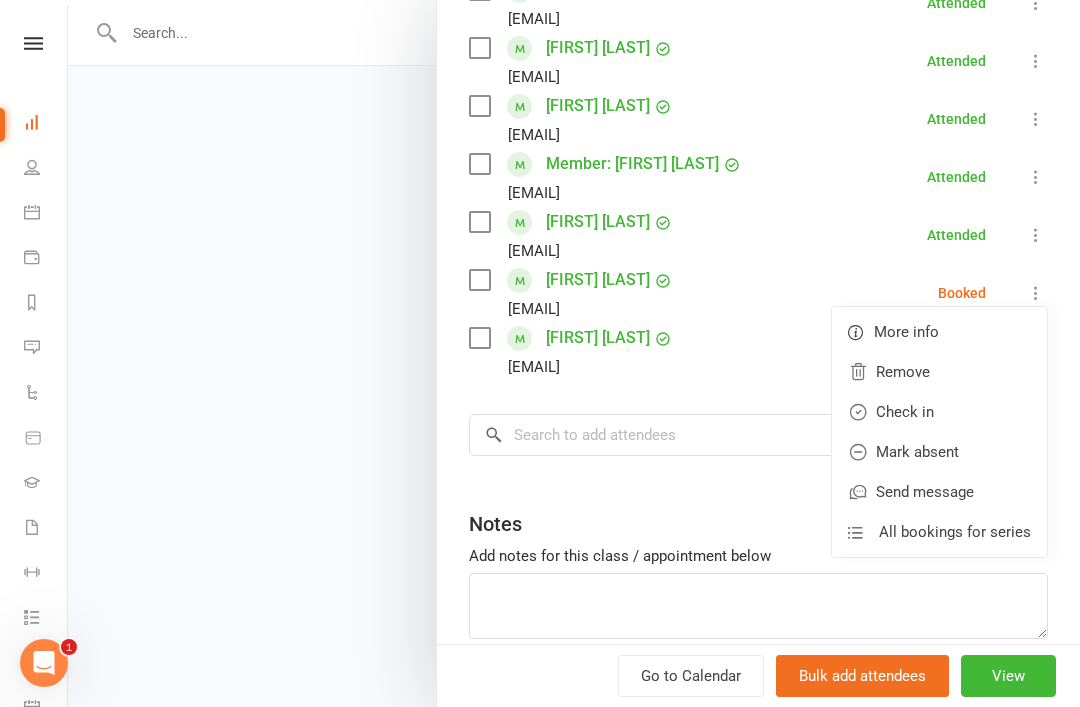click on "Check in" at bounding box center (939, 412) 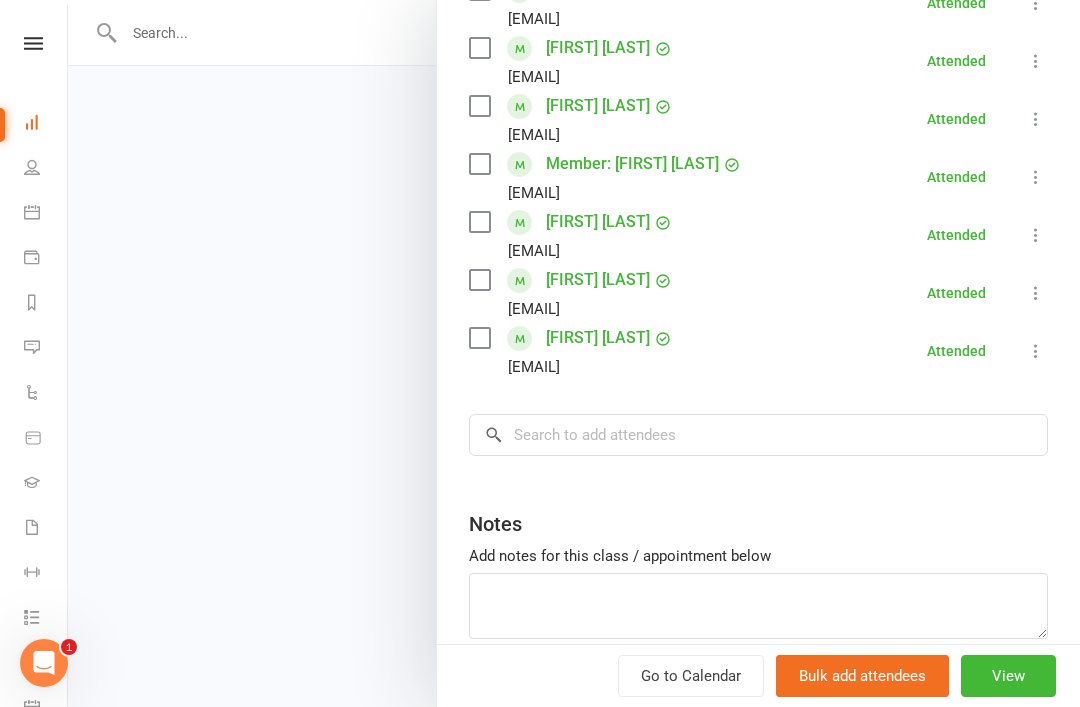 click at bounding box center [574, 353] 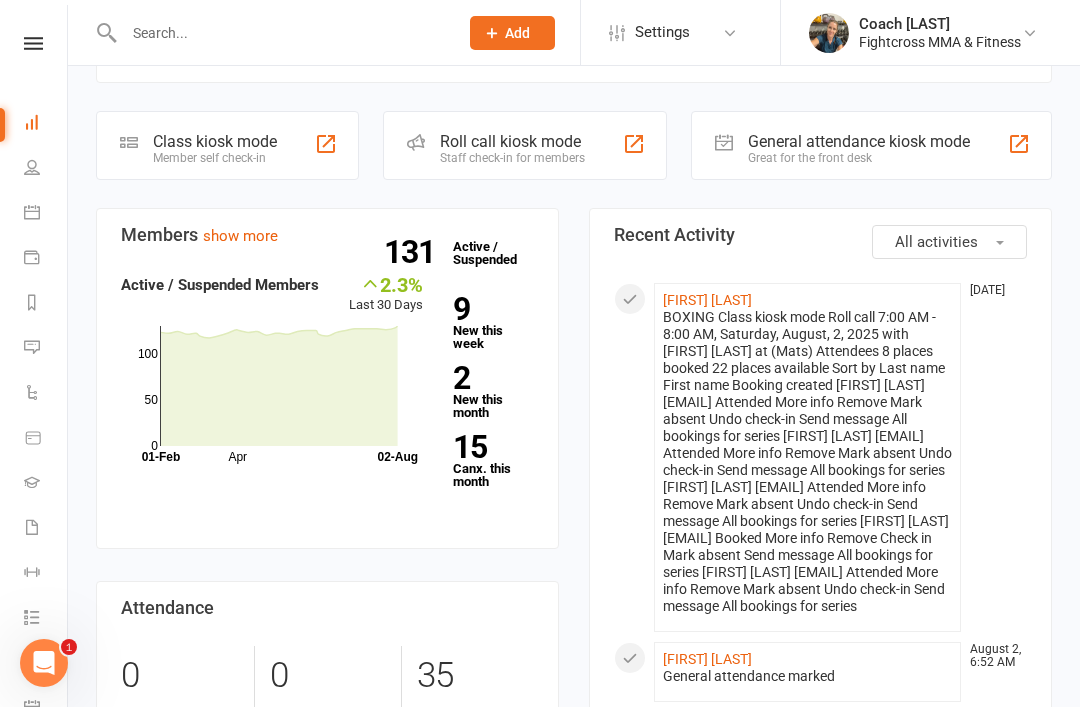 scroll, scrollTop: 0, scrollLeft: 0, axis: both 